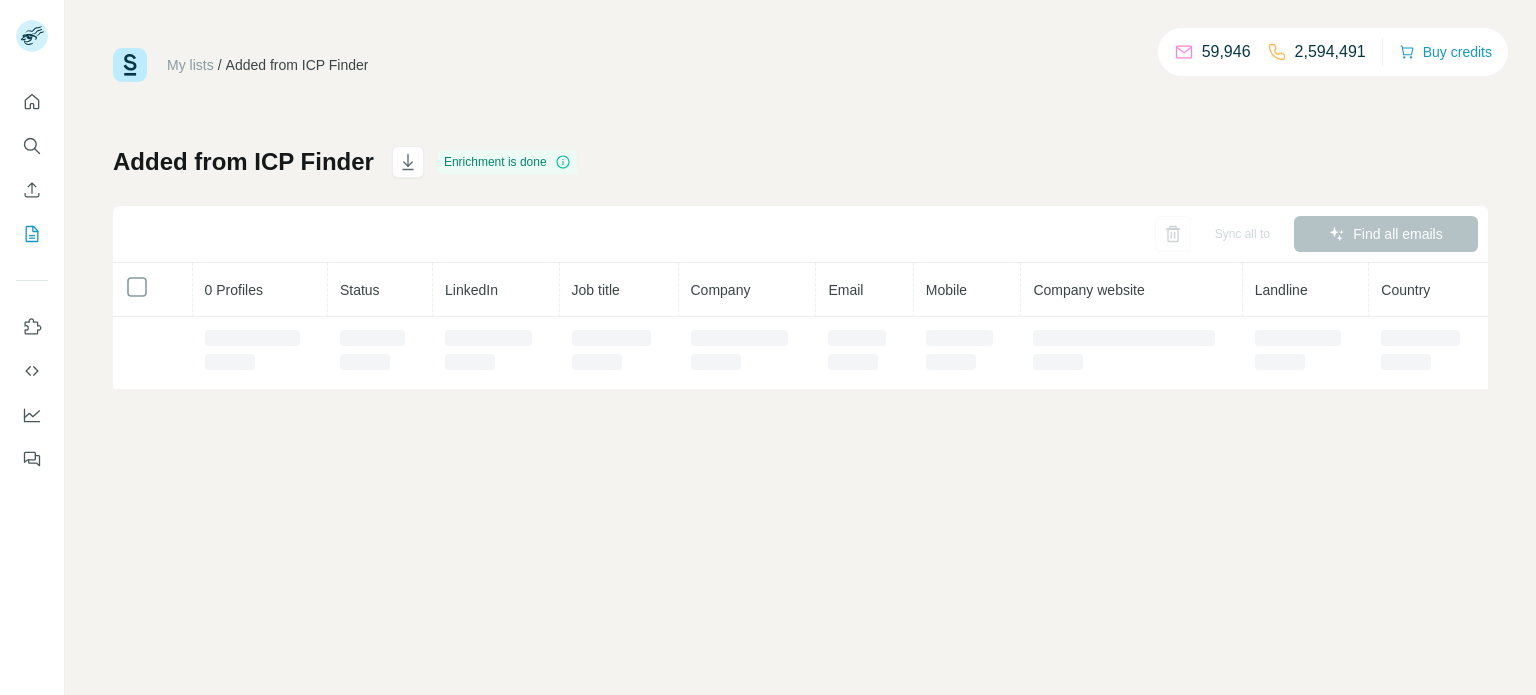 scroll, scrollTop: 0, scrollLeft: 0, axis: both 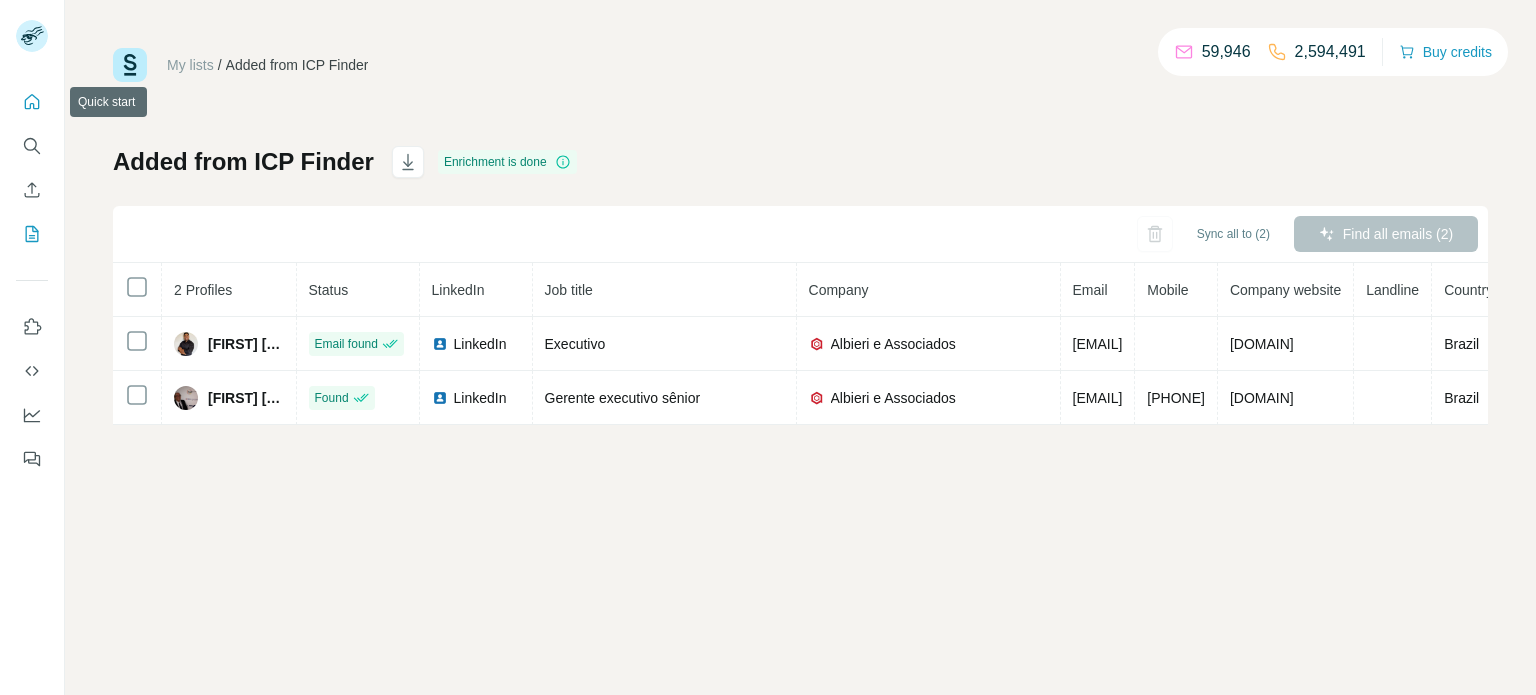 click 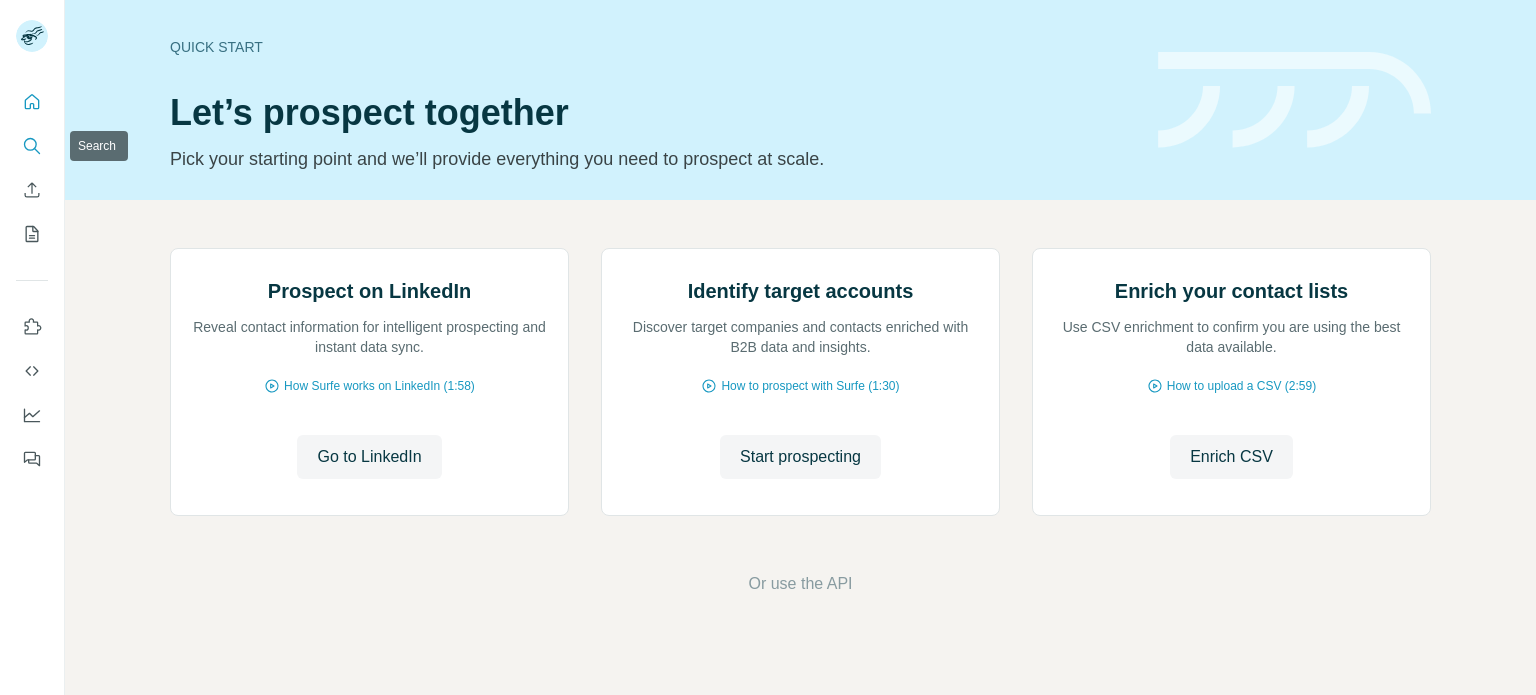 click 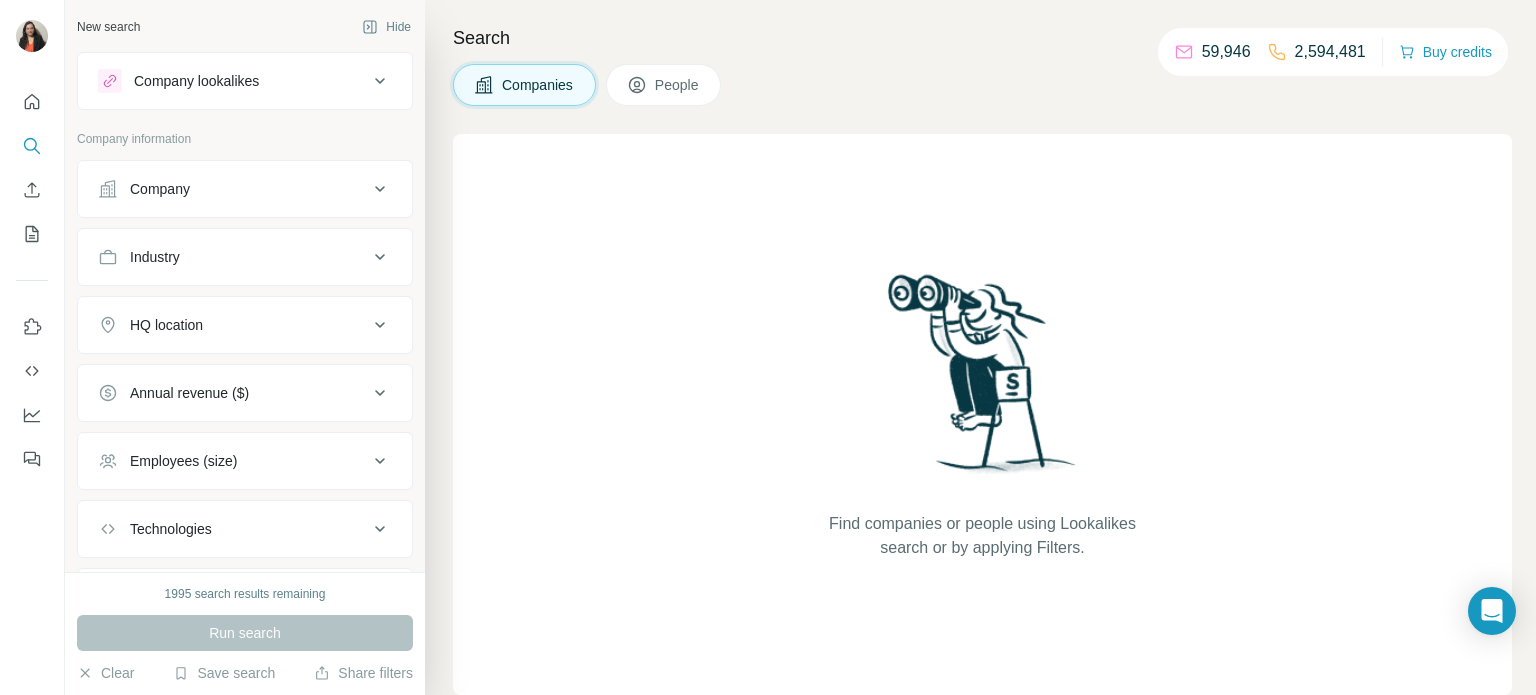 click on "Company" at bounding box center (245, 189) 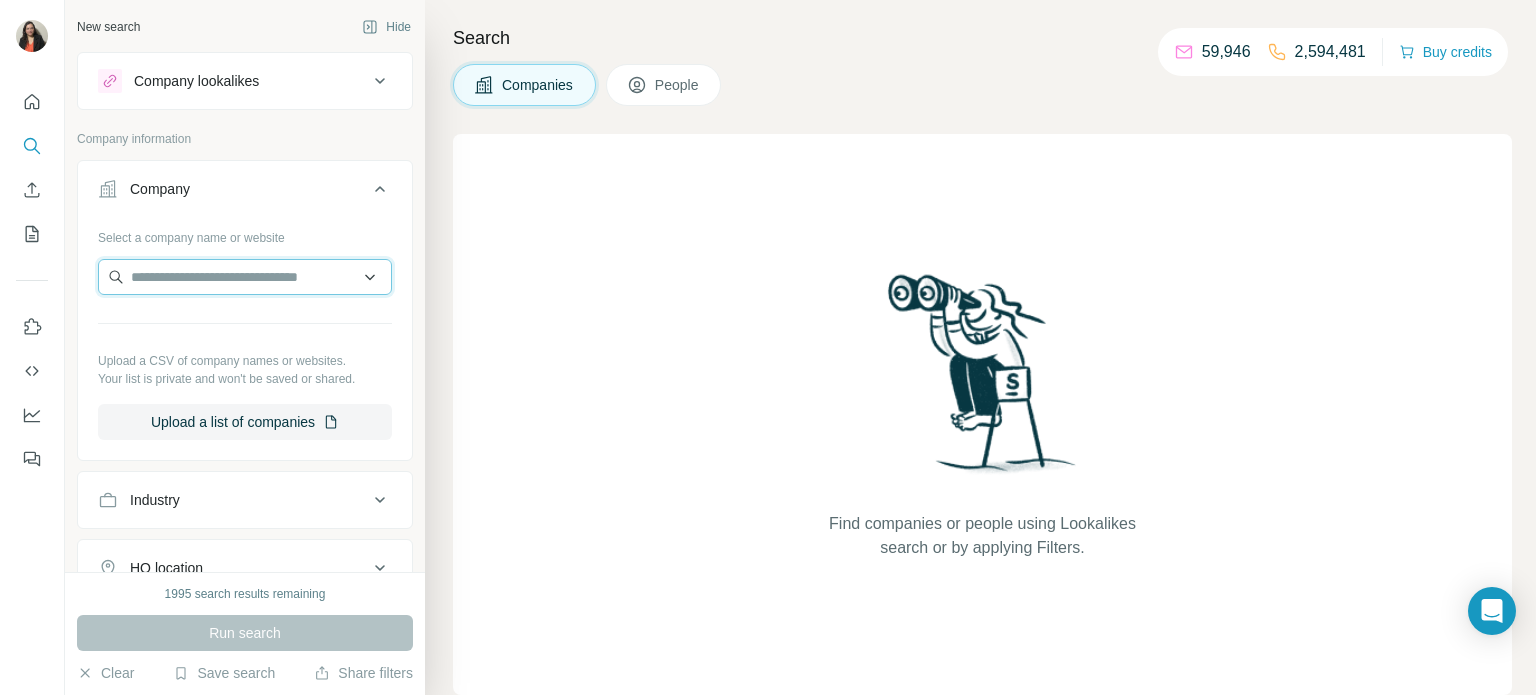 click at bounding box center (245, 277) 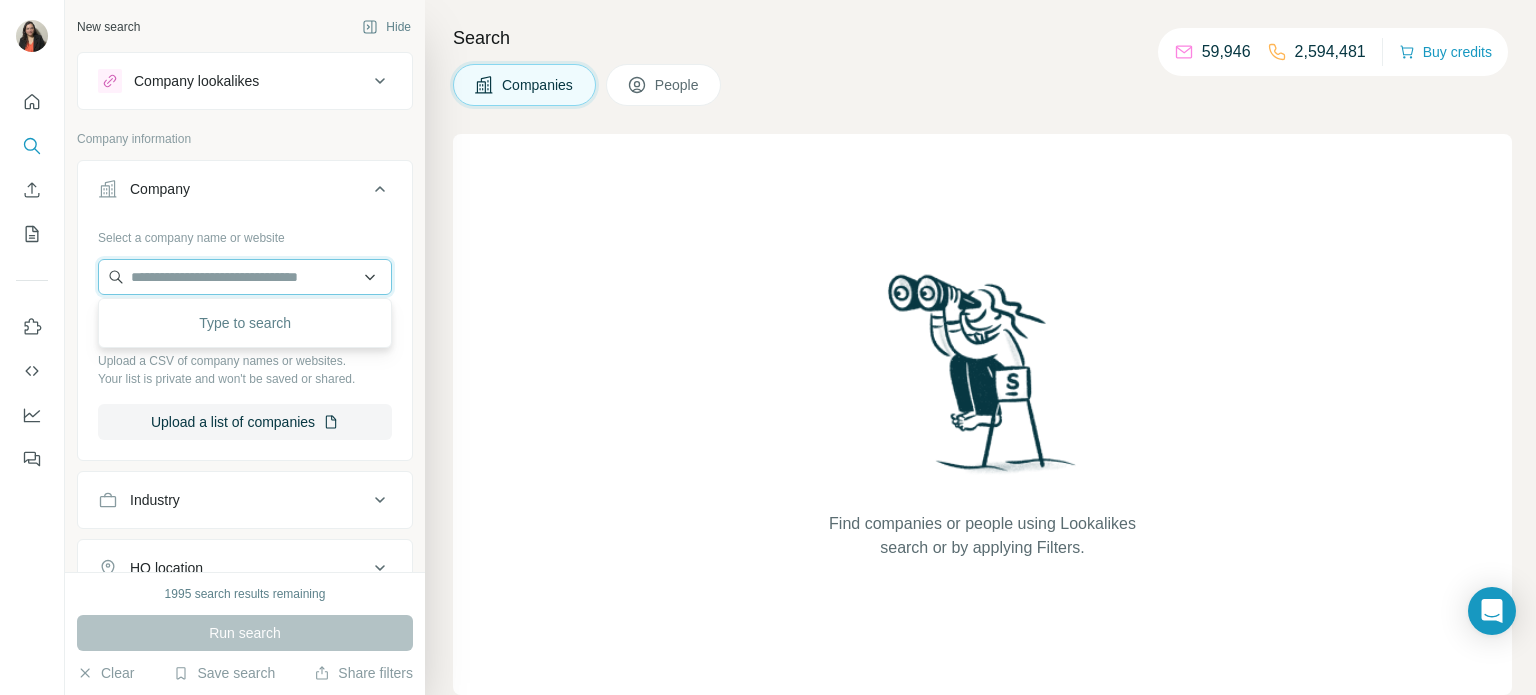 paste on "**********" 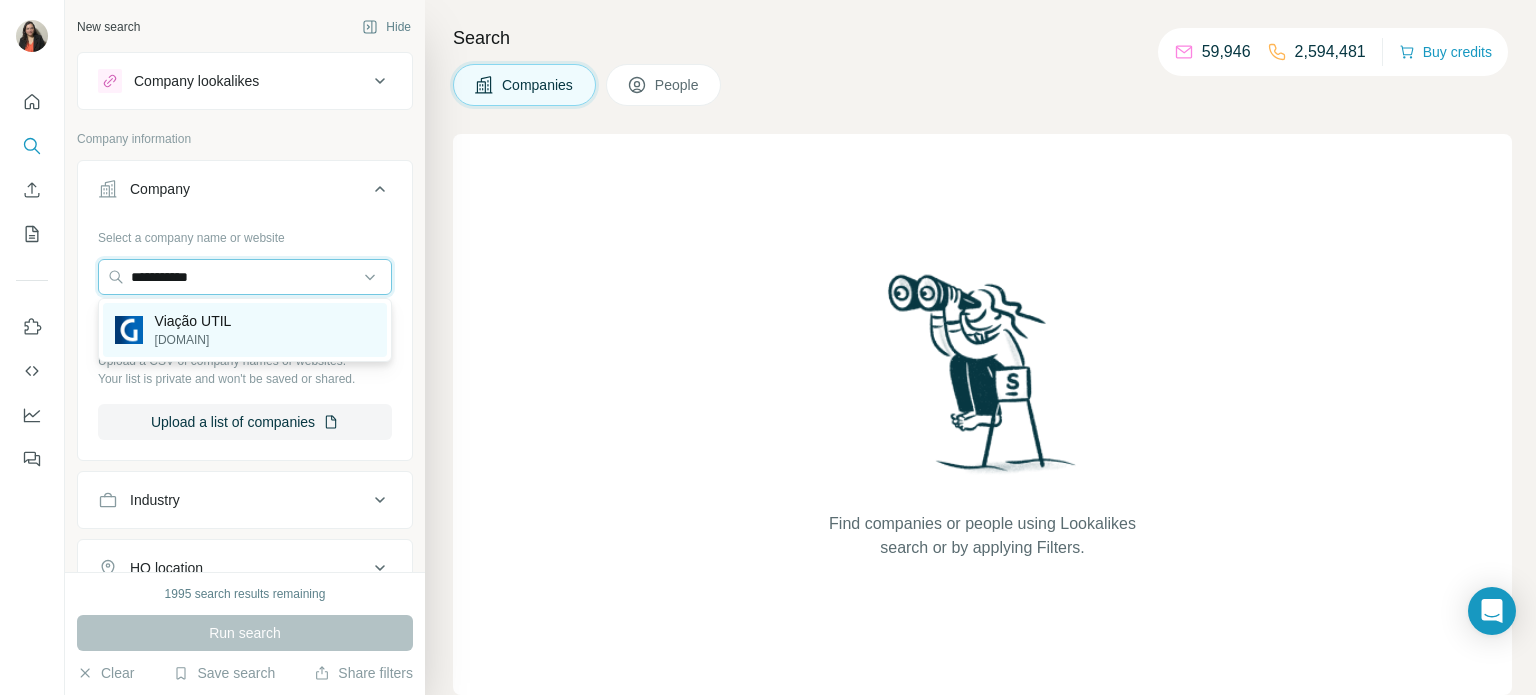 type on "**********" 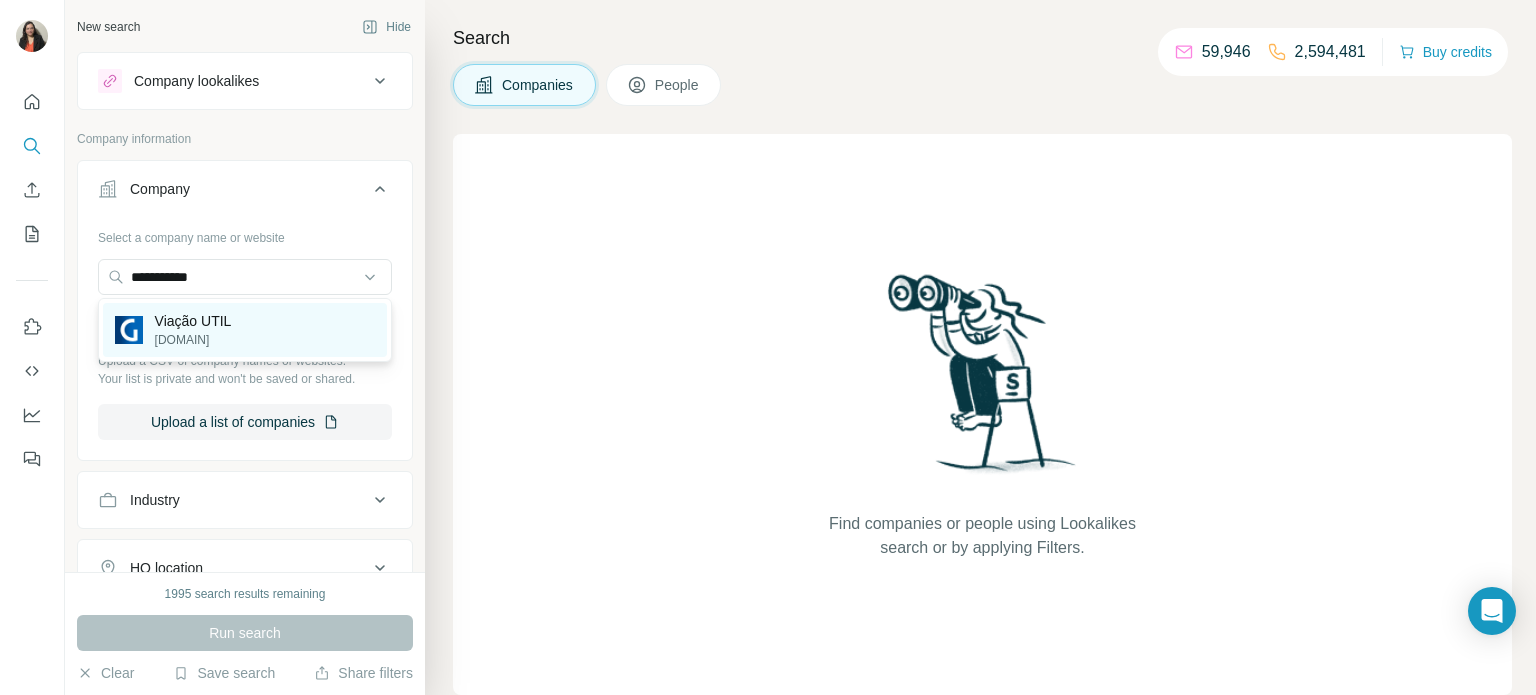 click on "Viação UTIL" at bounding box center (193, 321) 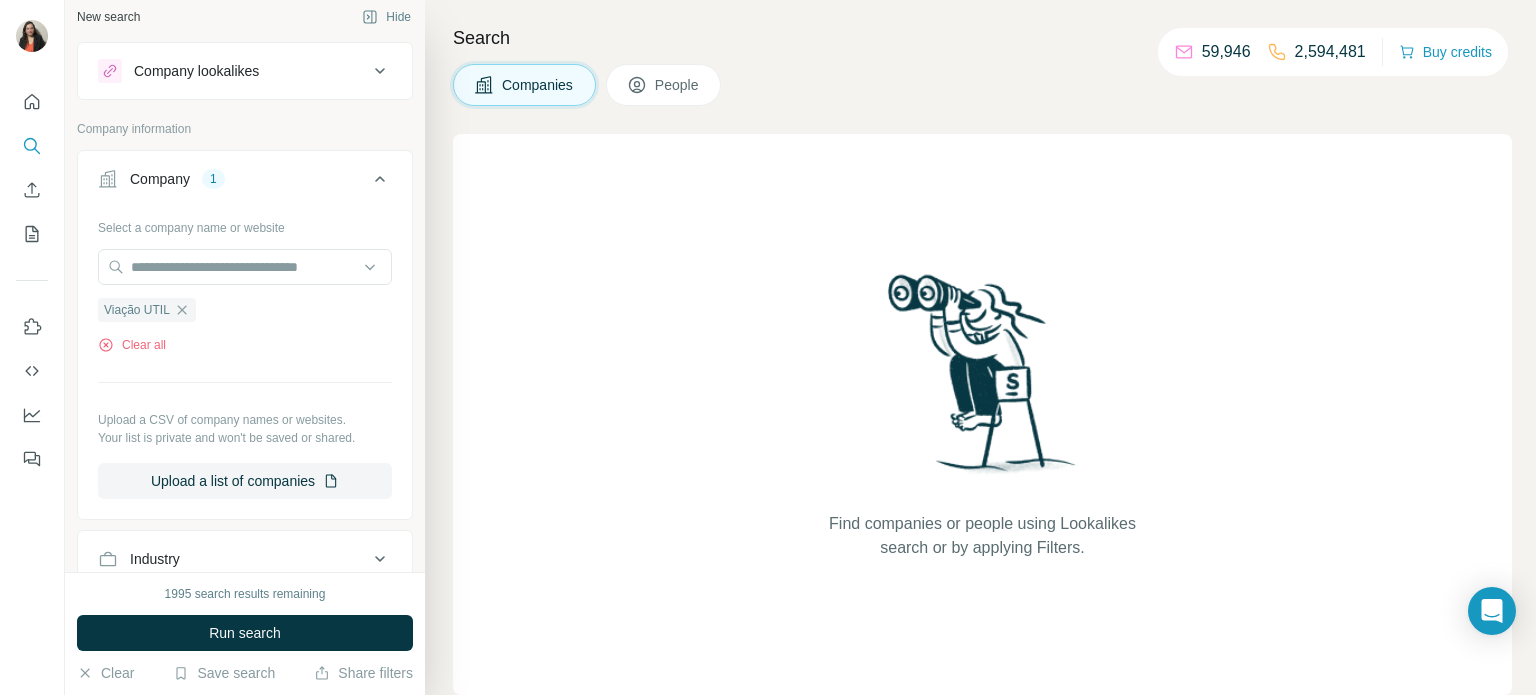 scroll, scrollTop: 63, scrollLeft: 0, axis: vertical 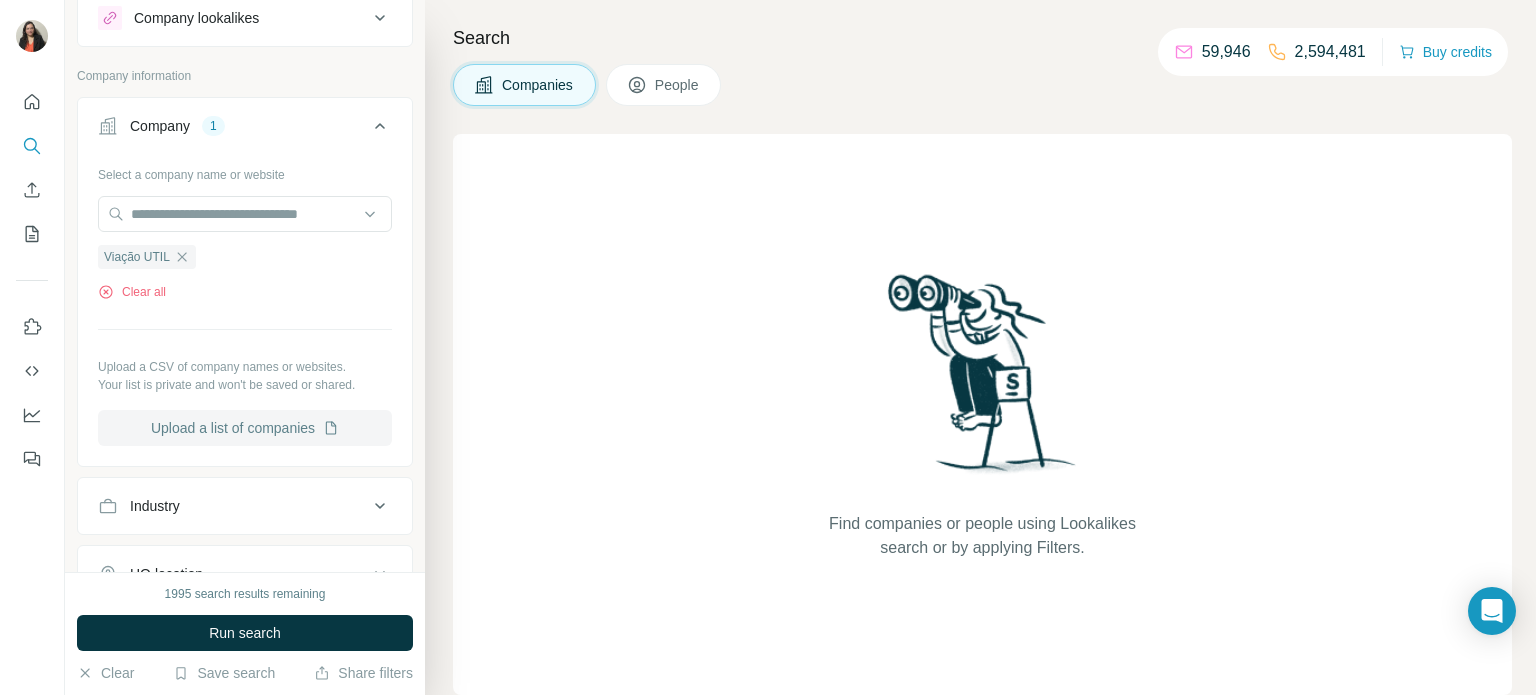 click on "Upload a list of companies" at bounding box center (245, 428) 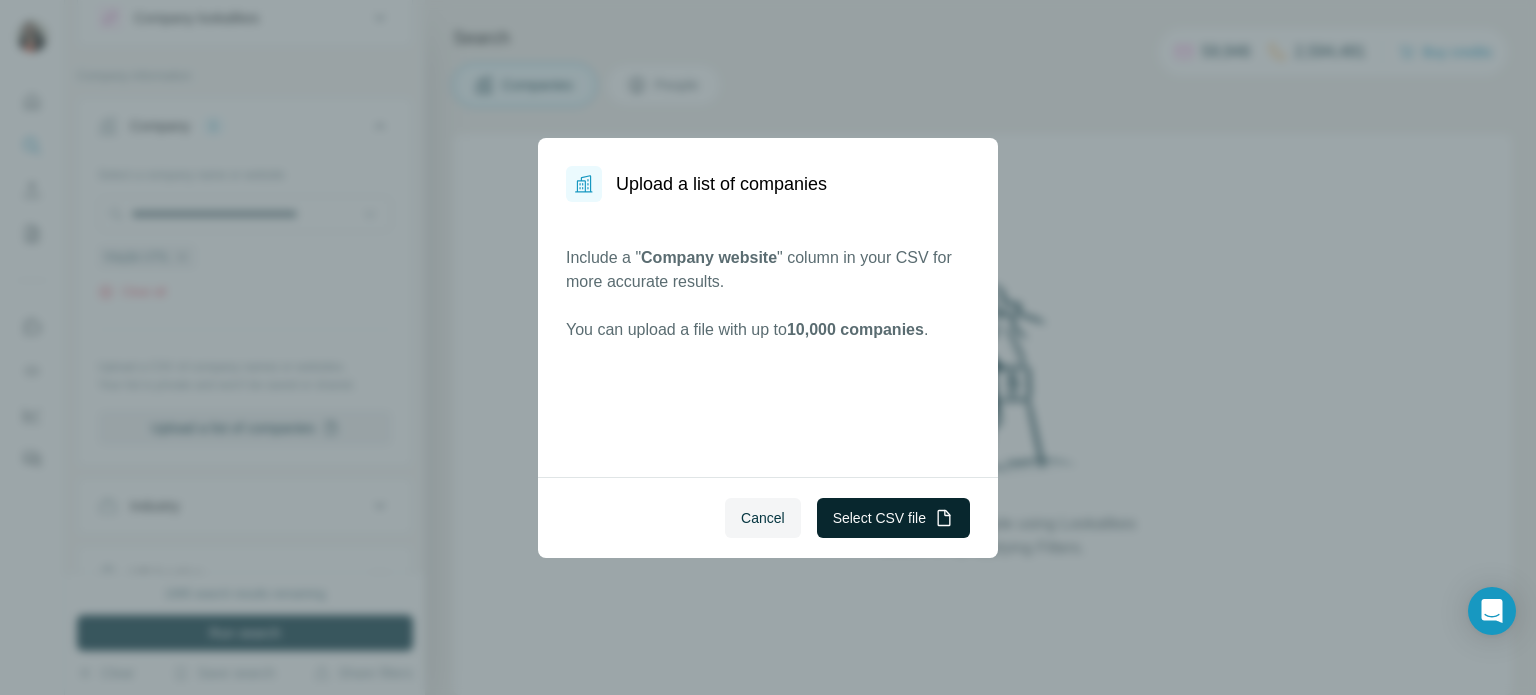 click on "Select CSV file" at bounding box center [893, 518] 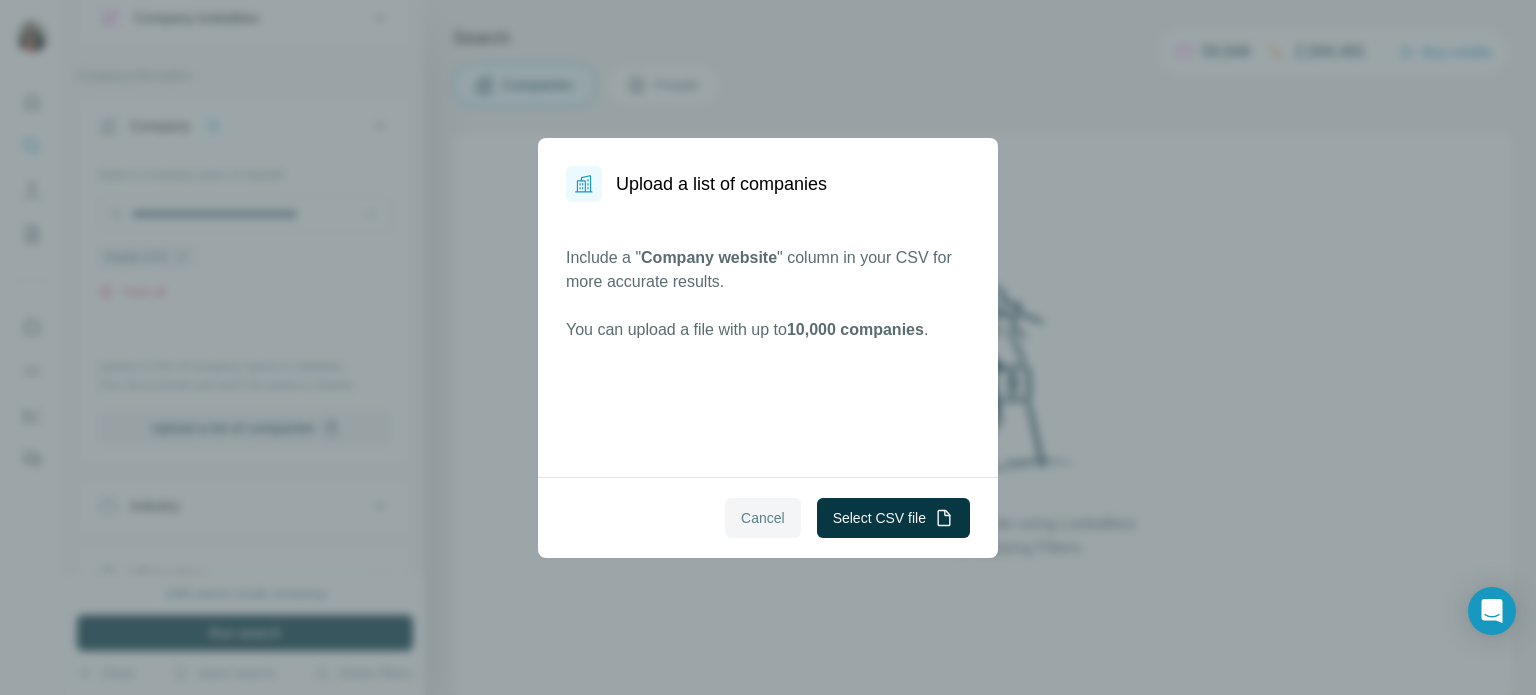click on "Cancel" at bounding box center [763, 518] 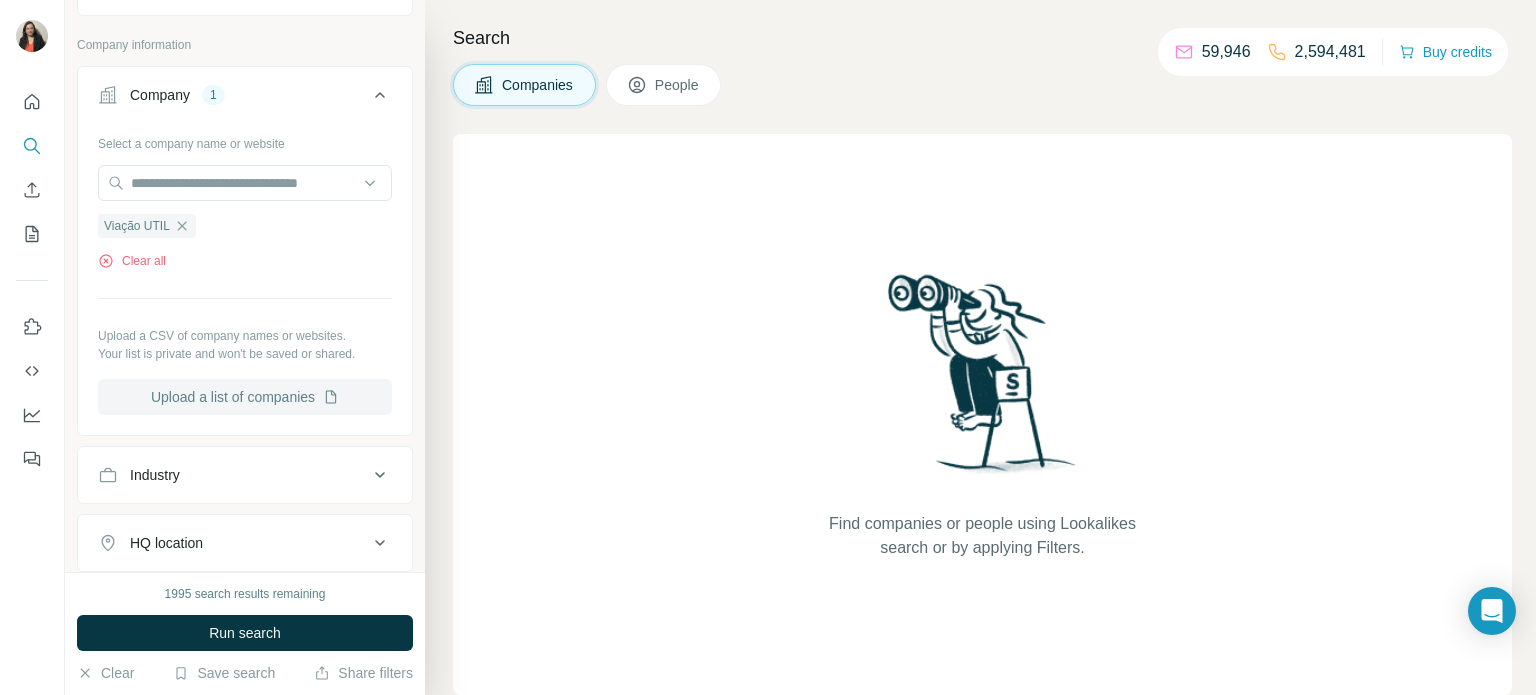 scroll, scrollTop: 84, scrollLeft: 0, axis: vertical 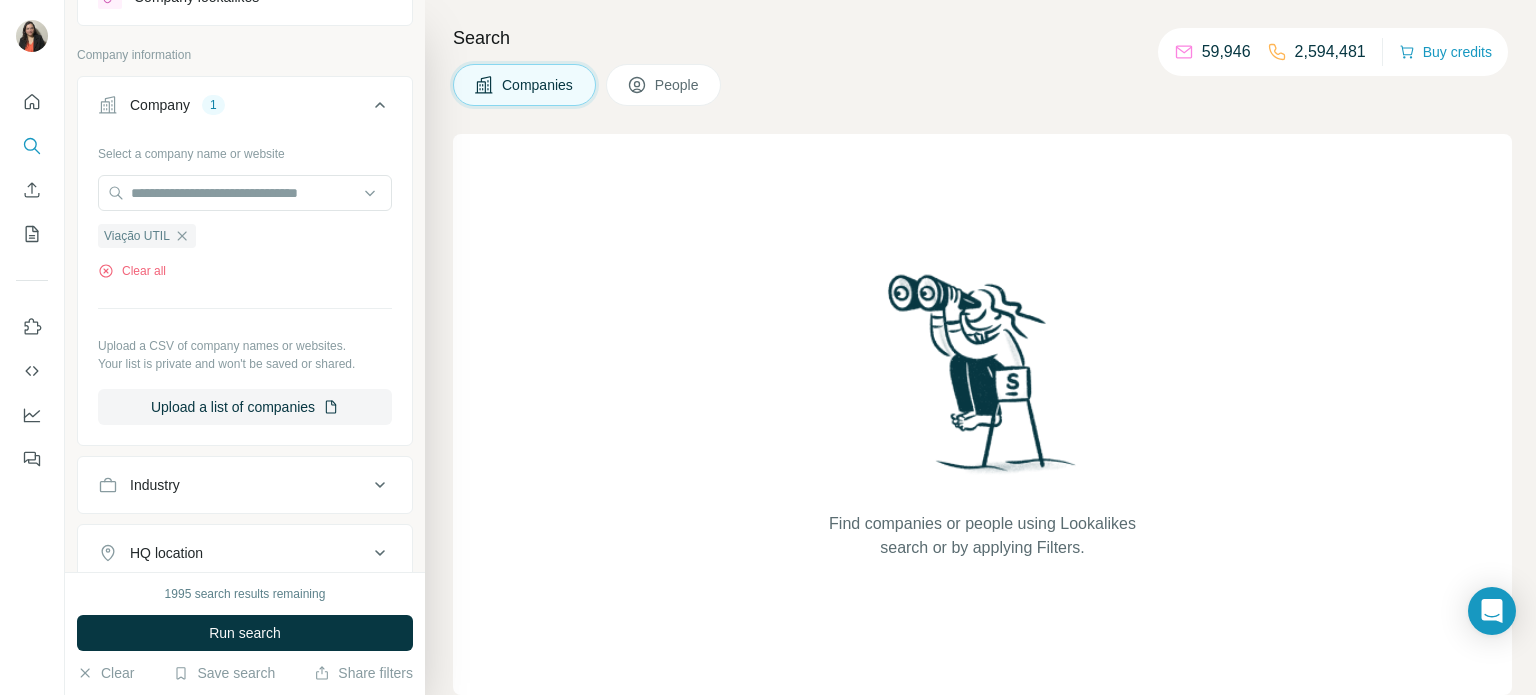 drag, startPoint x: 685, startPoint y: 87, endPoint x: 615, endPoint y: 226, distance: 155.63097 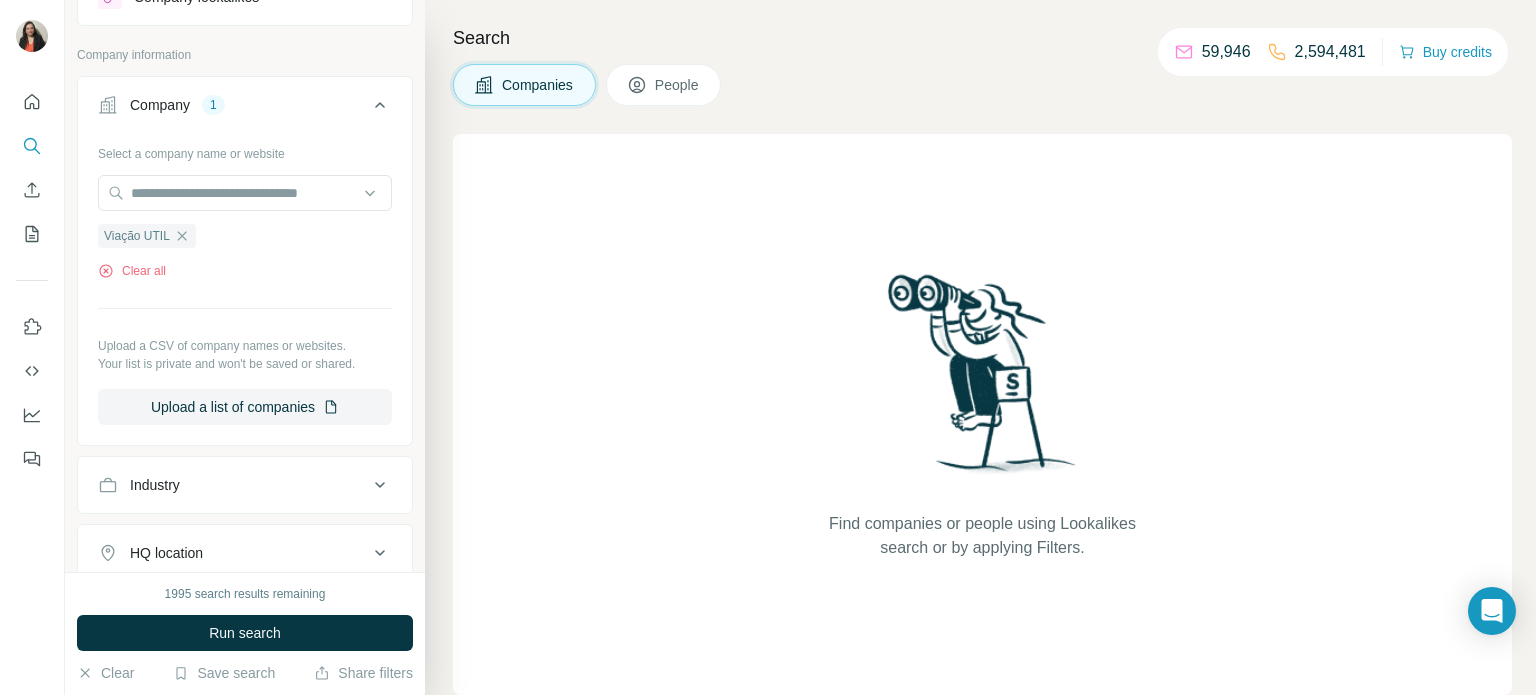 click on "People" at bounding box center [678, 85] 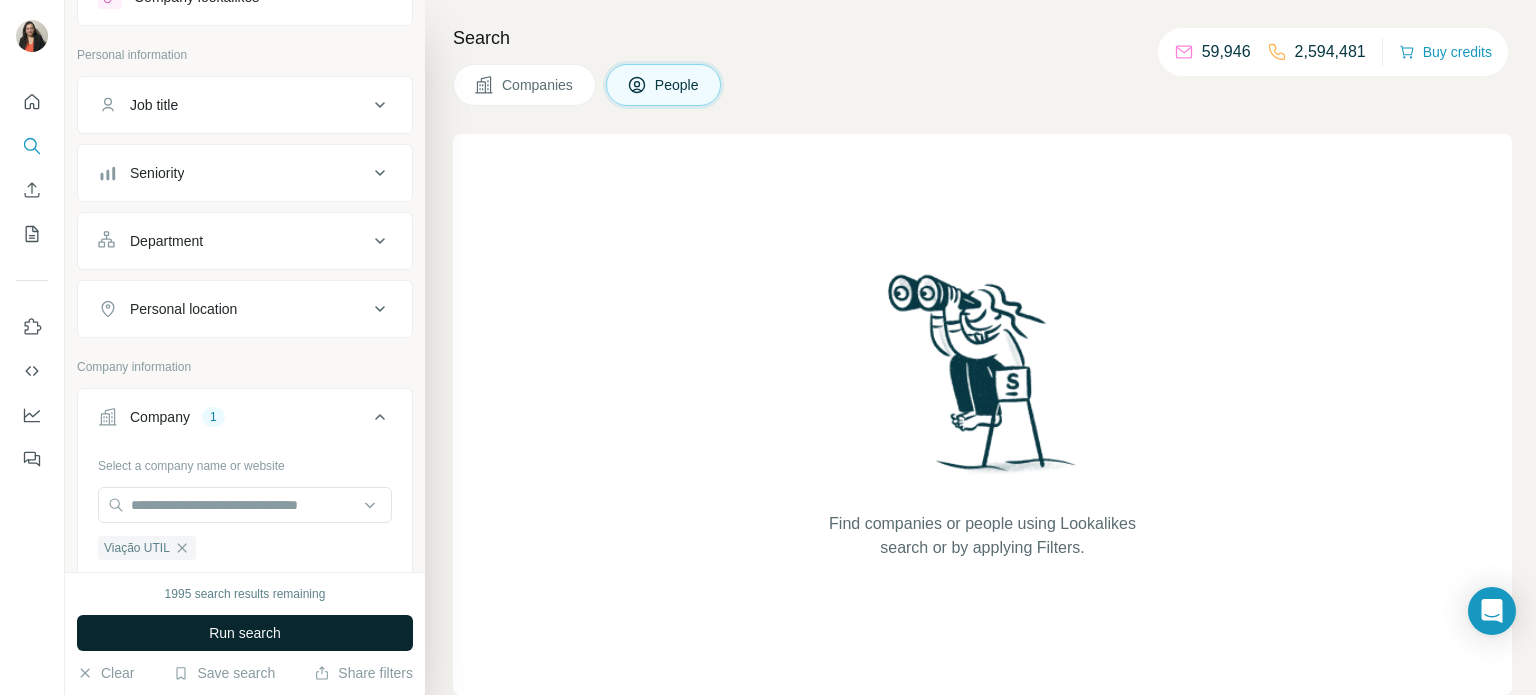 click on "Run search" at bounding box center [245, 633] 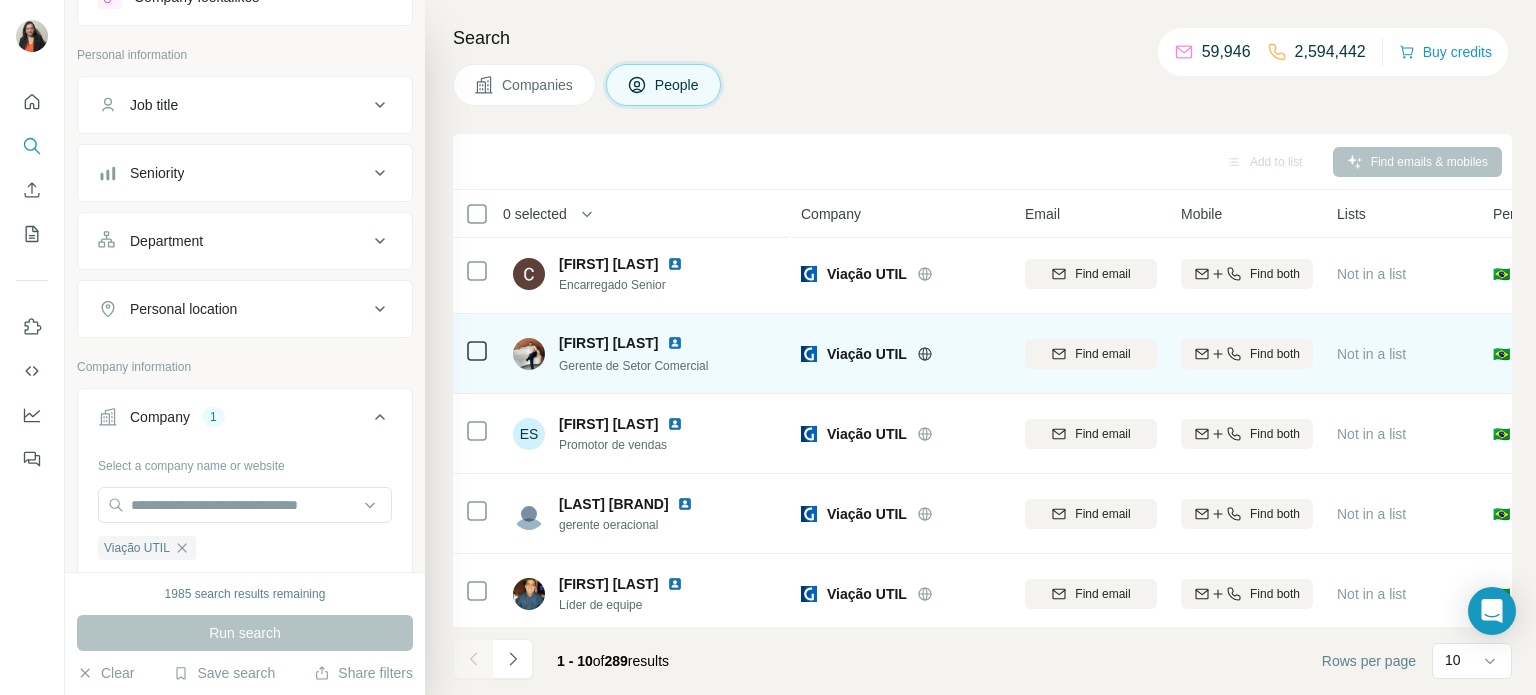 scroll, scrollTop: 410, scrollLeft: 0, axis: vertical 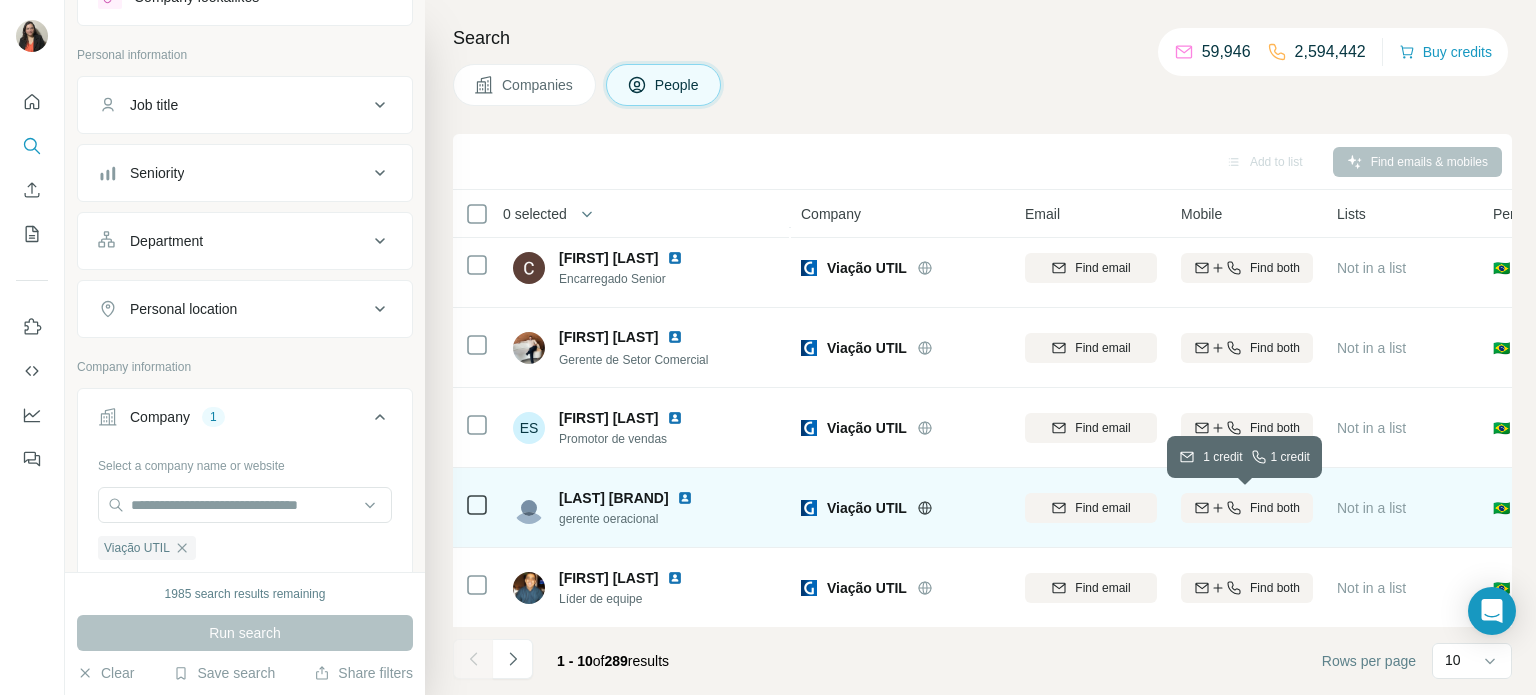 click on "Find both" at bounding box center [1275, 508] 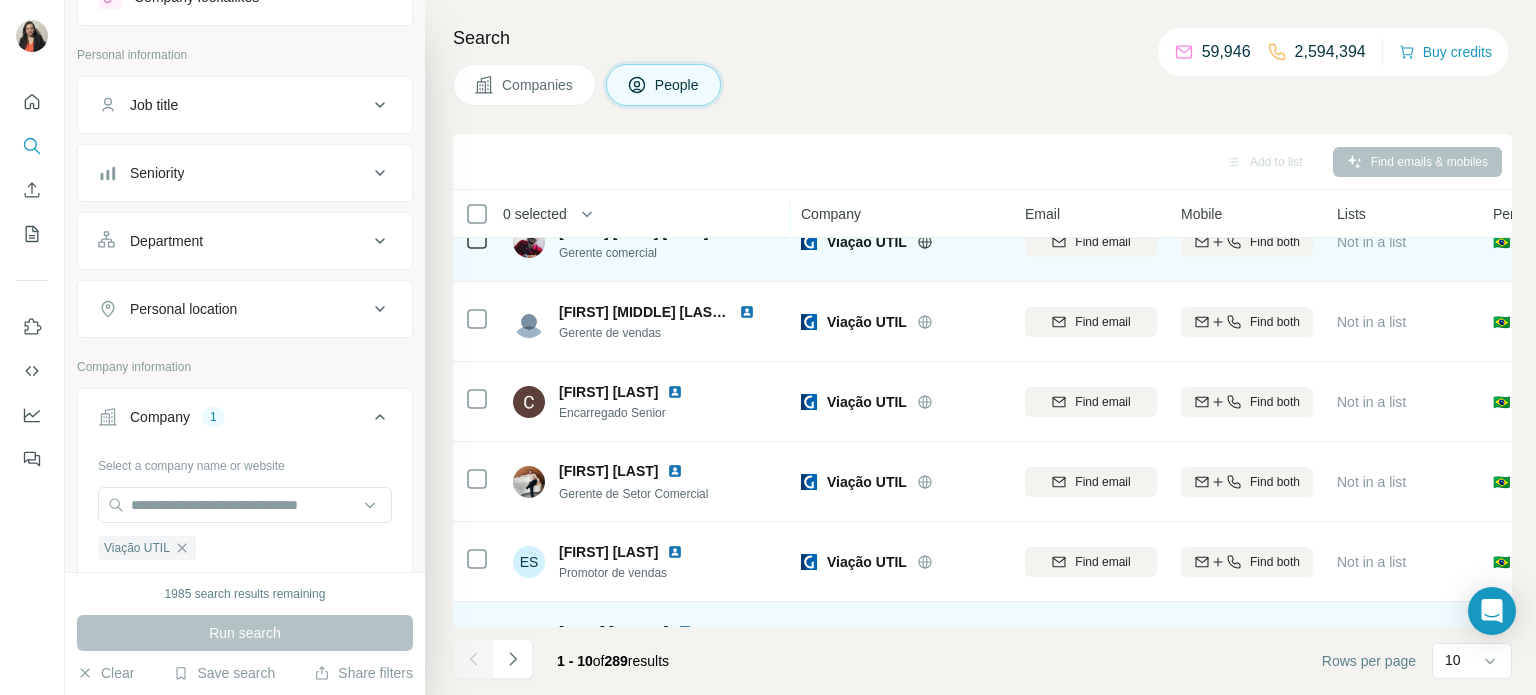 scroll, scrollTop: 184, scrollLeft: 0, axis: vertical 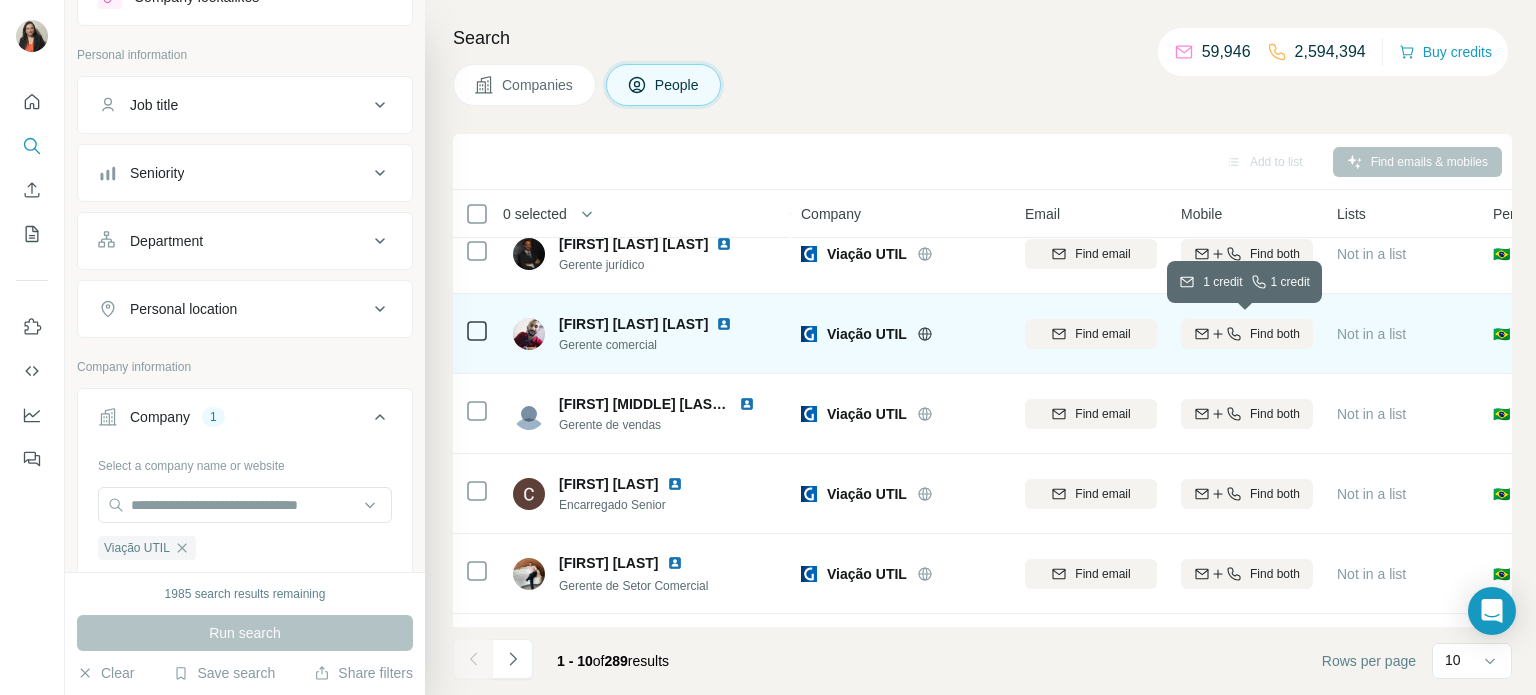 click 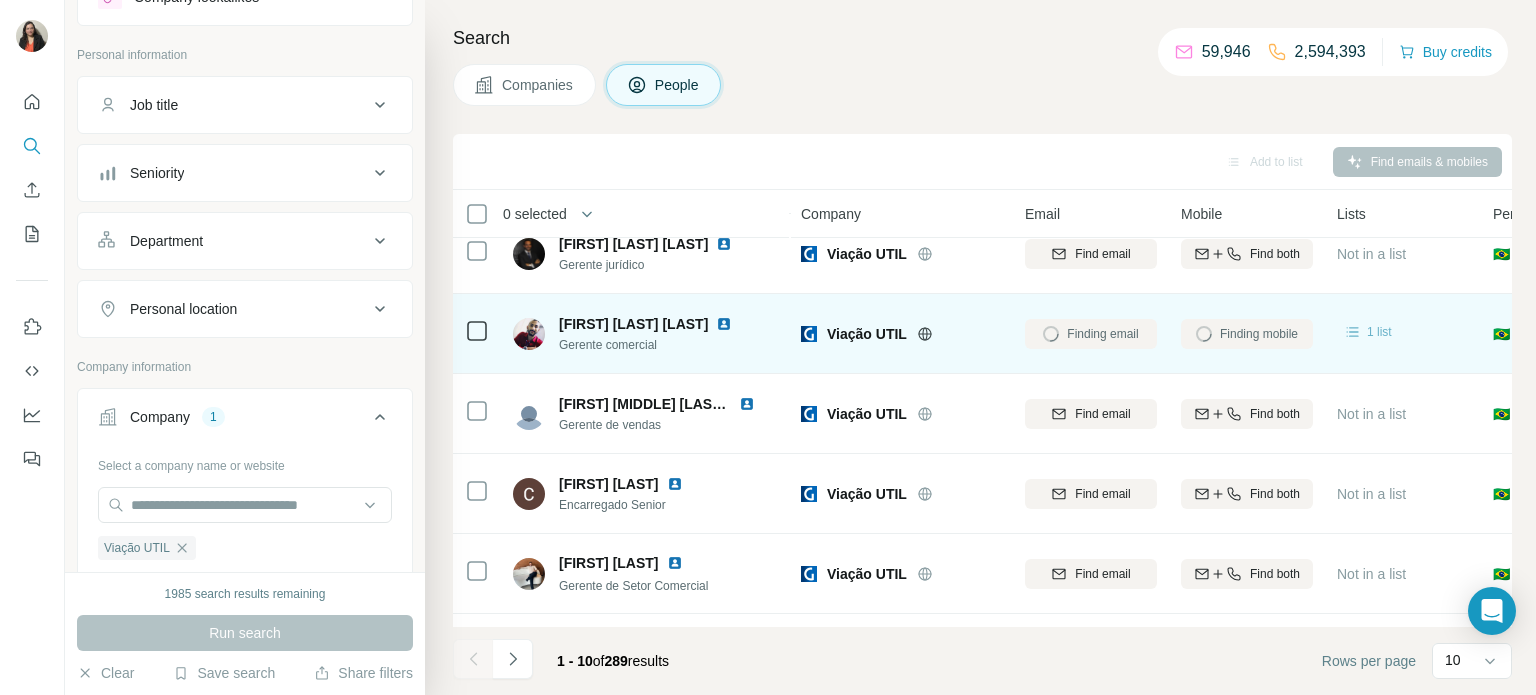 click on "1 list" at bounding box center (1379, 332) 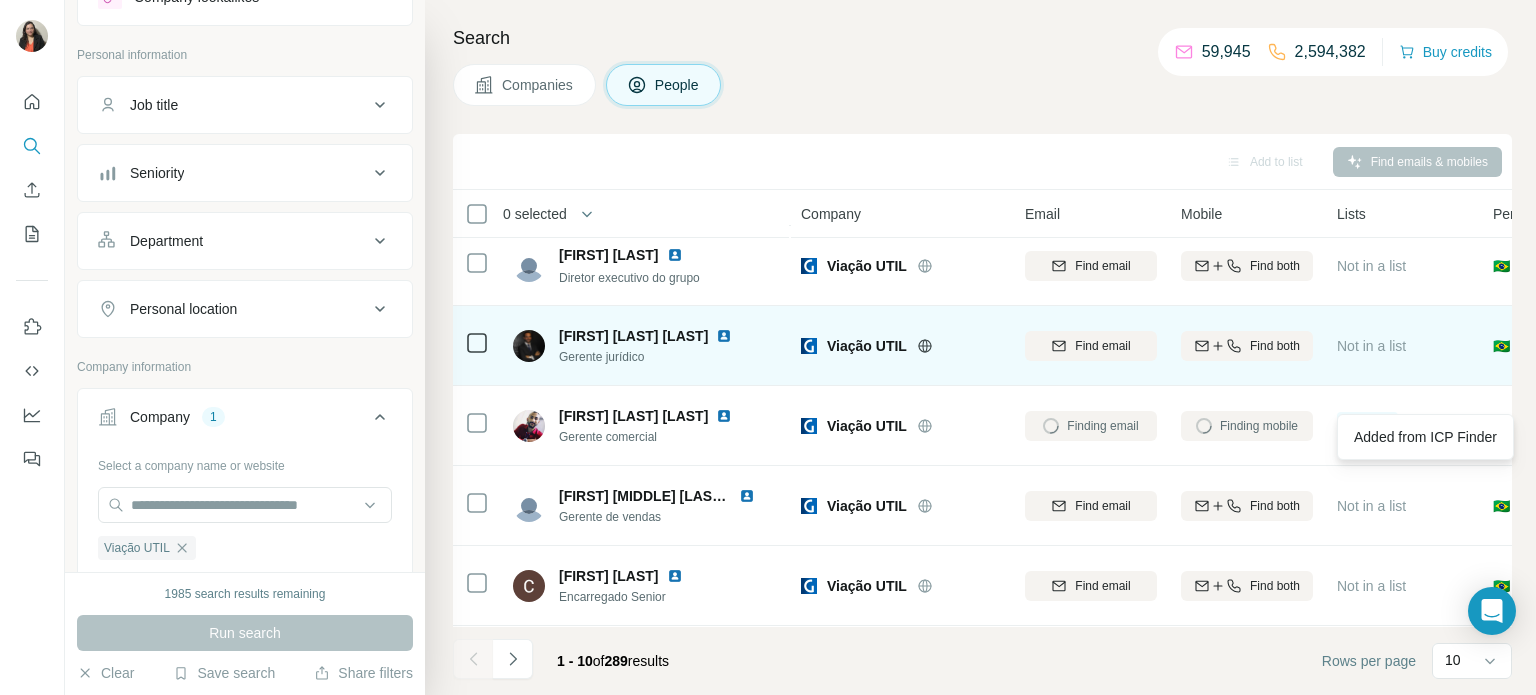 scroll, scrollTop: 124, scrollLeft: 0, axis: vertical 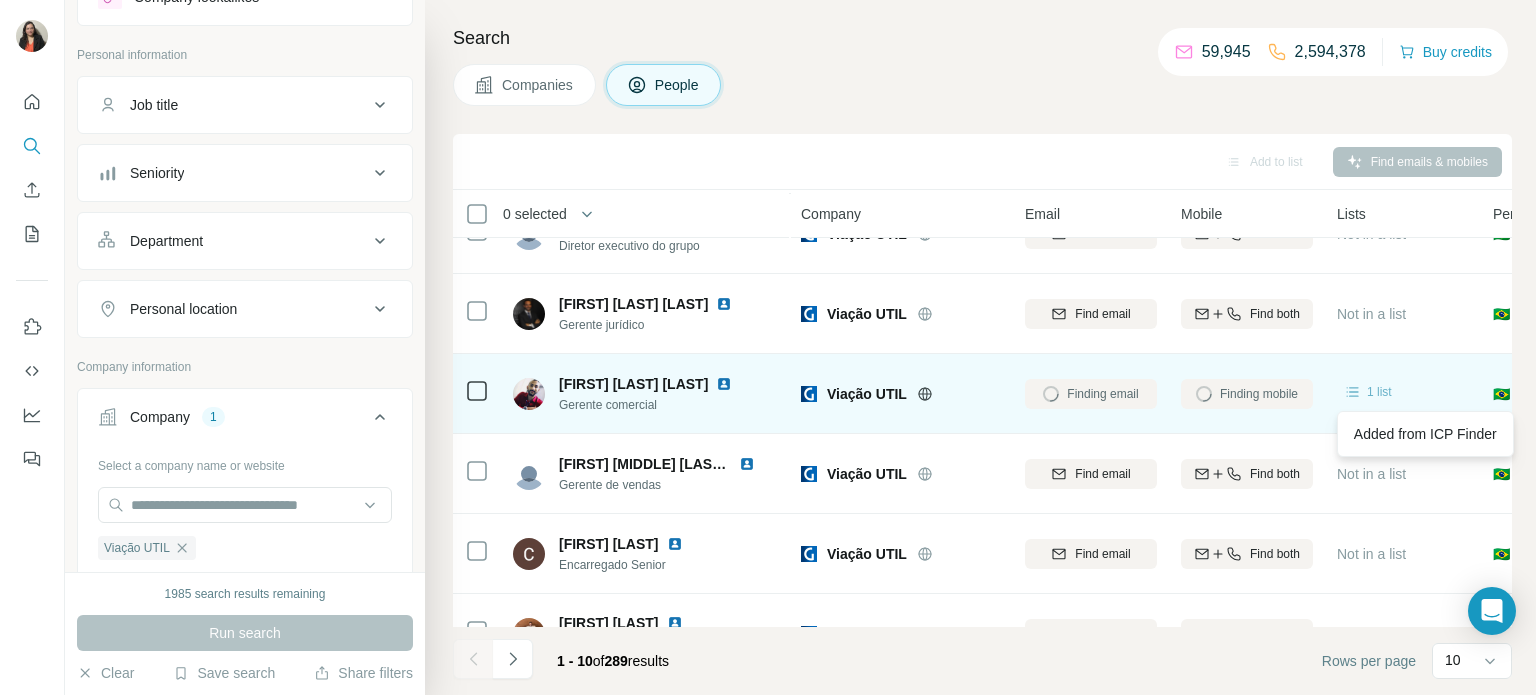 click on "1 list" at bounding box center (1379, 392) 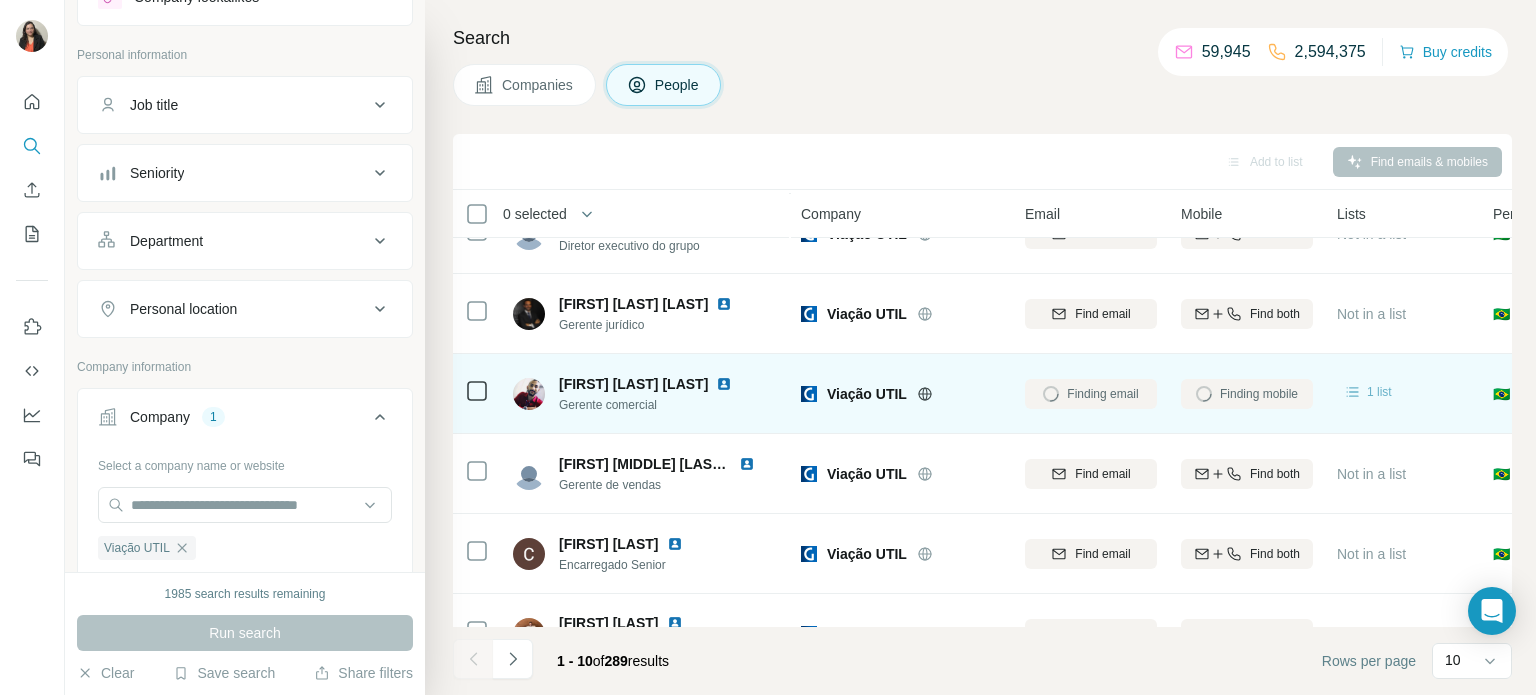 click on "1 list" at bounding box center [1379, 392] 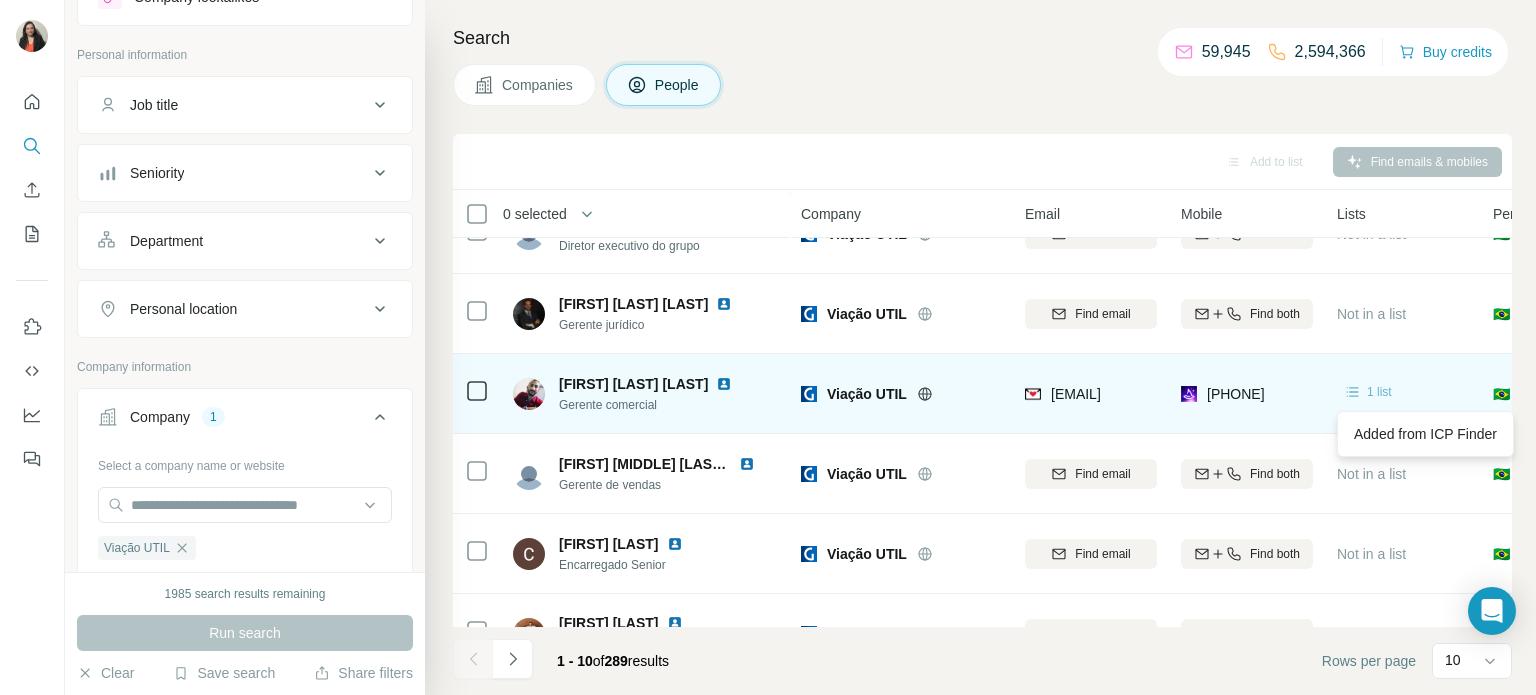 click on "1 list" at bounding box center (1379, 392) 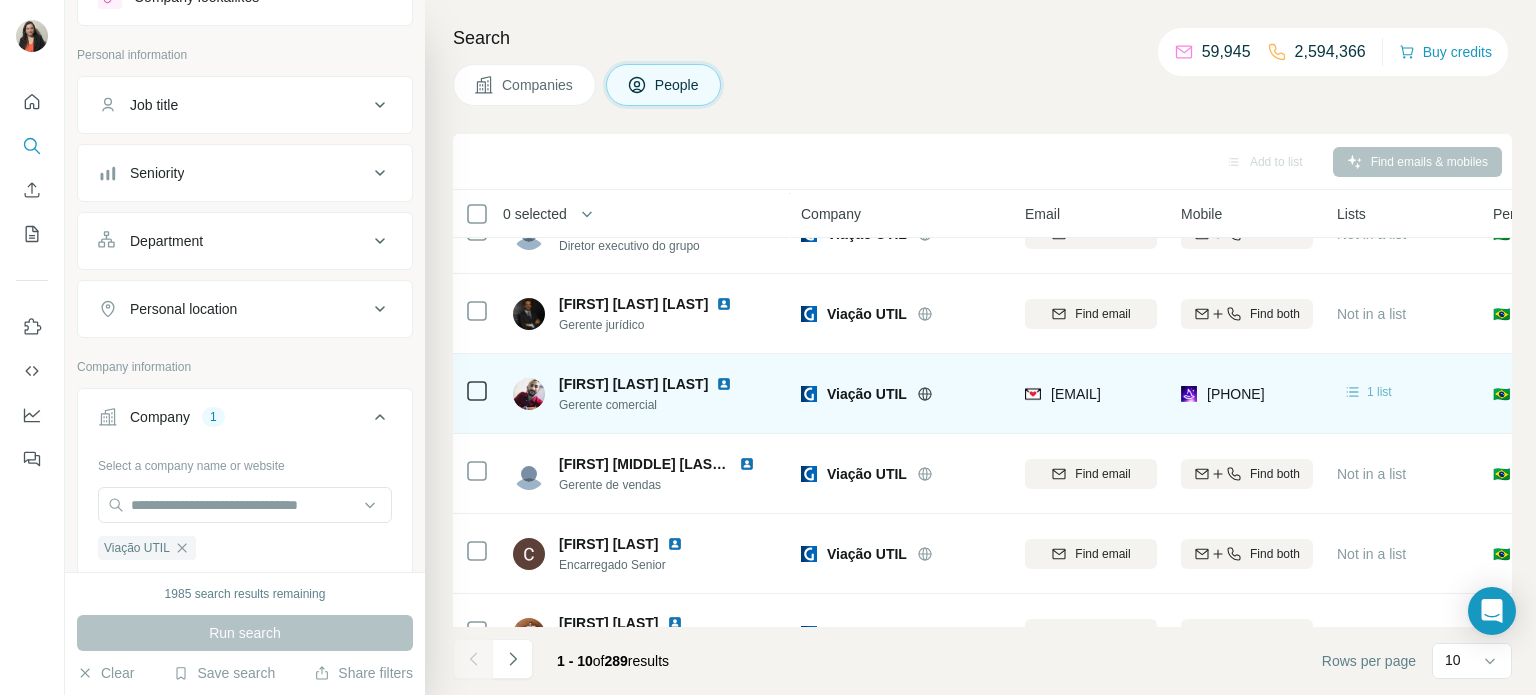 click on "1 list" at bounding box center (1379, 392) 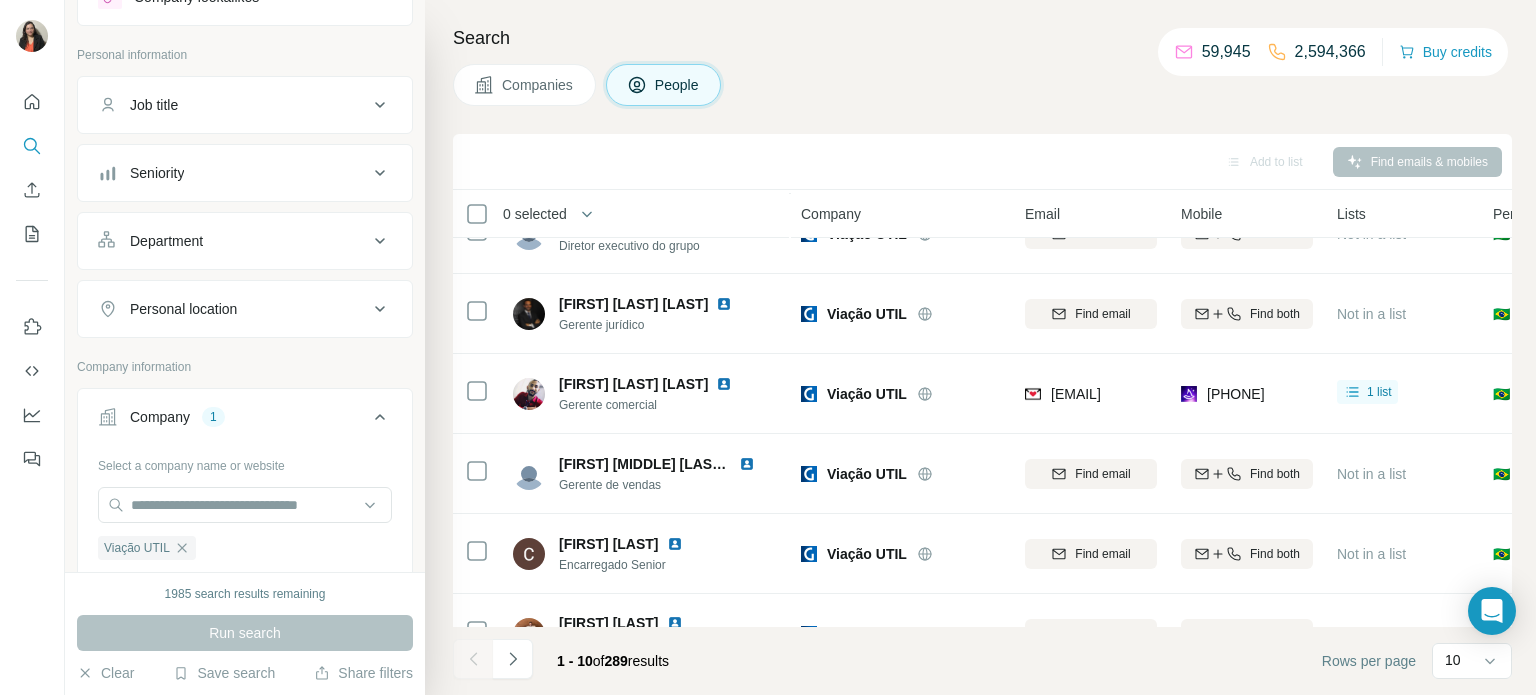 click on "[PHONE]" at bounding box center (1247, 393) 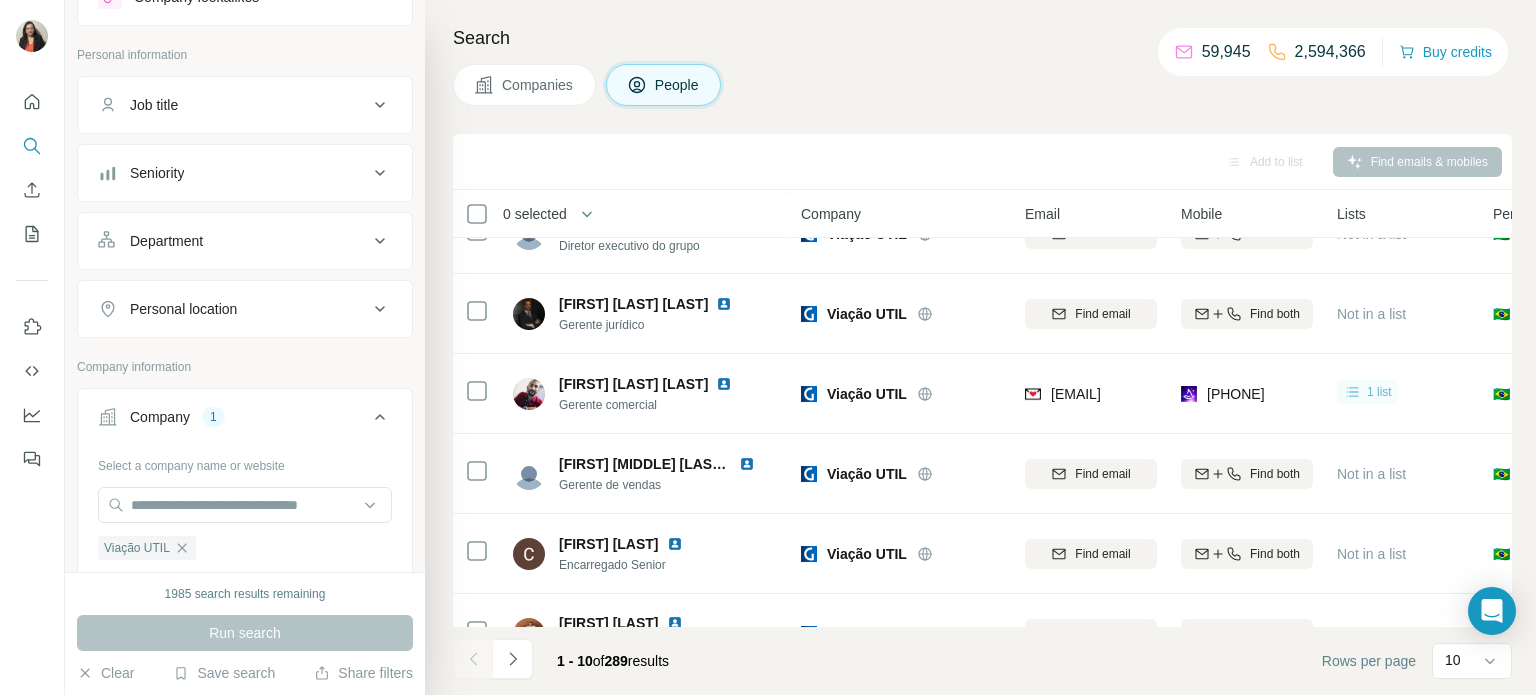 click on "1 list" at bounding box center [1379, 392] 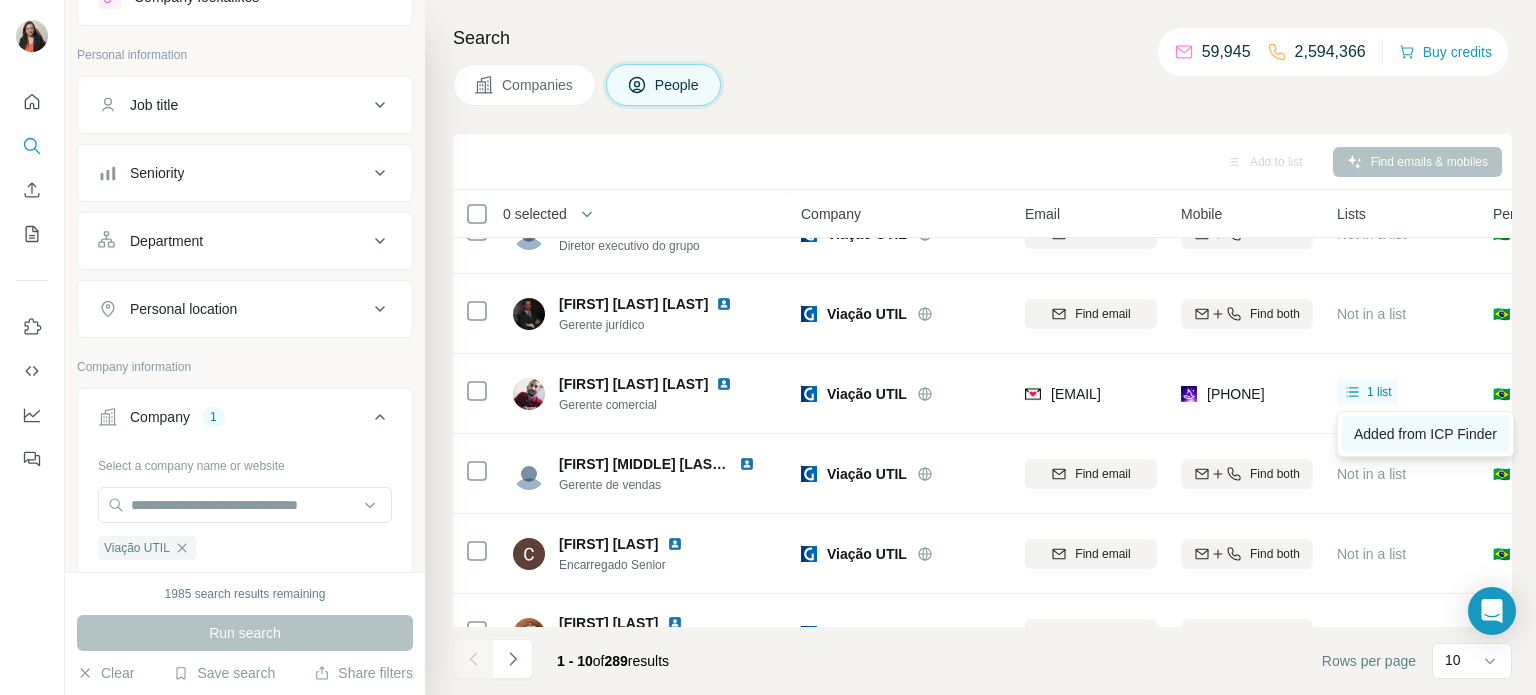 click on "Added from ICP Finder" at bounding box center [1425, 434] 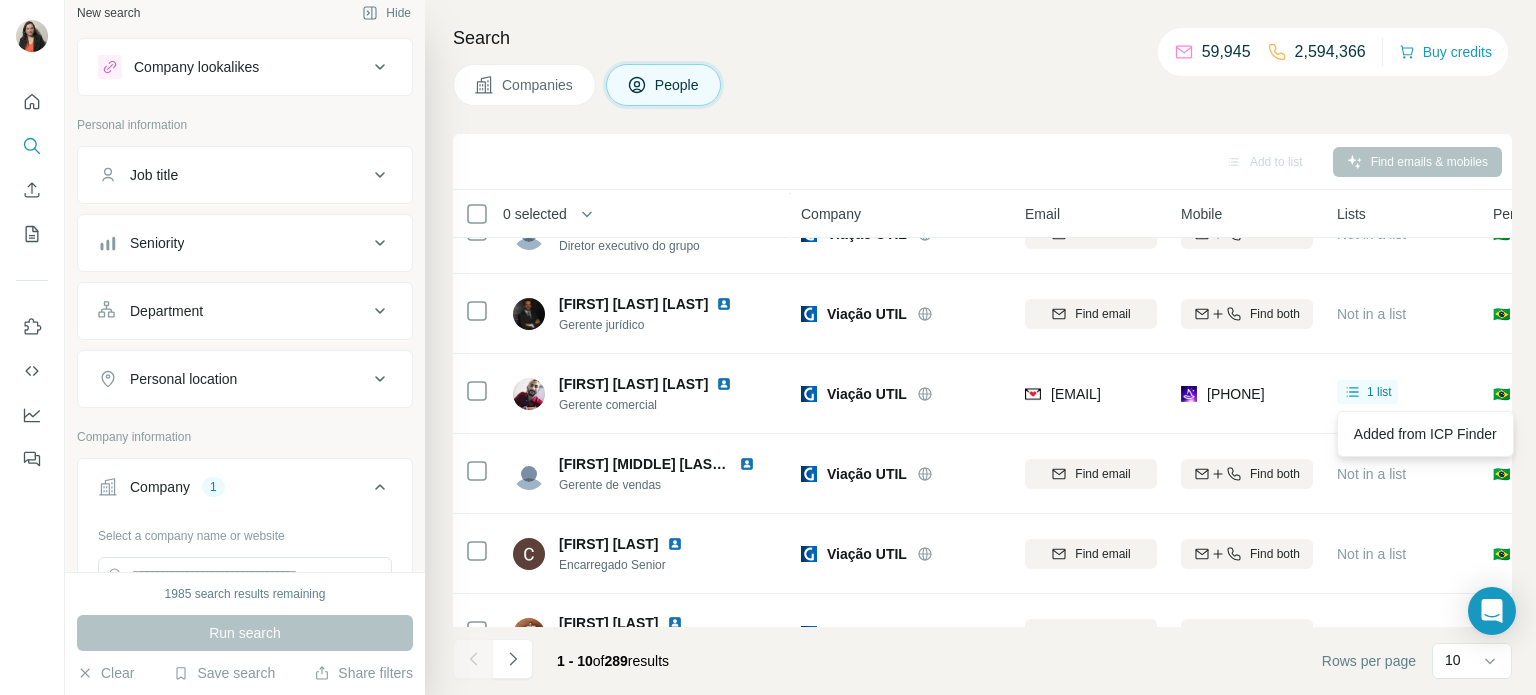 scroll, scrollTop: 0, scrollLeft: 0, axis: both 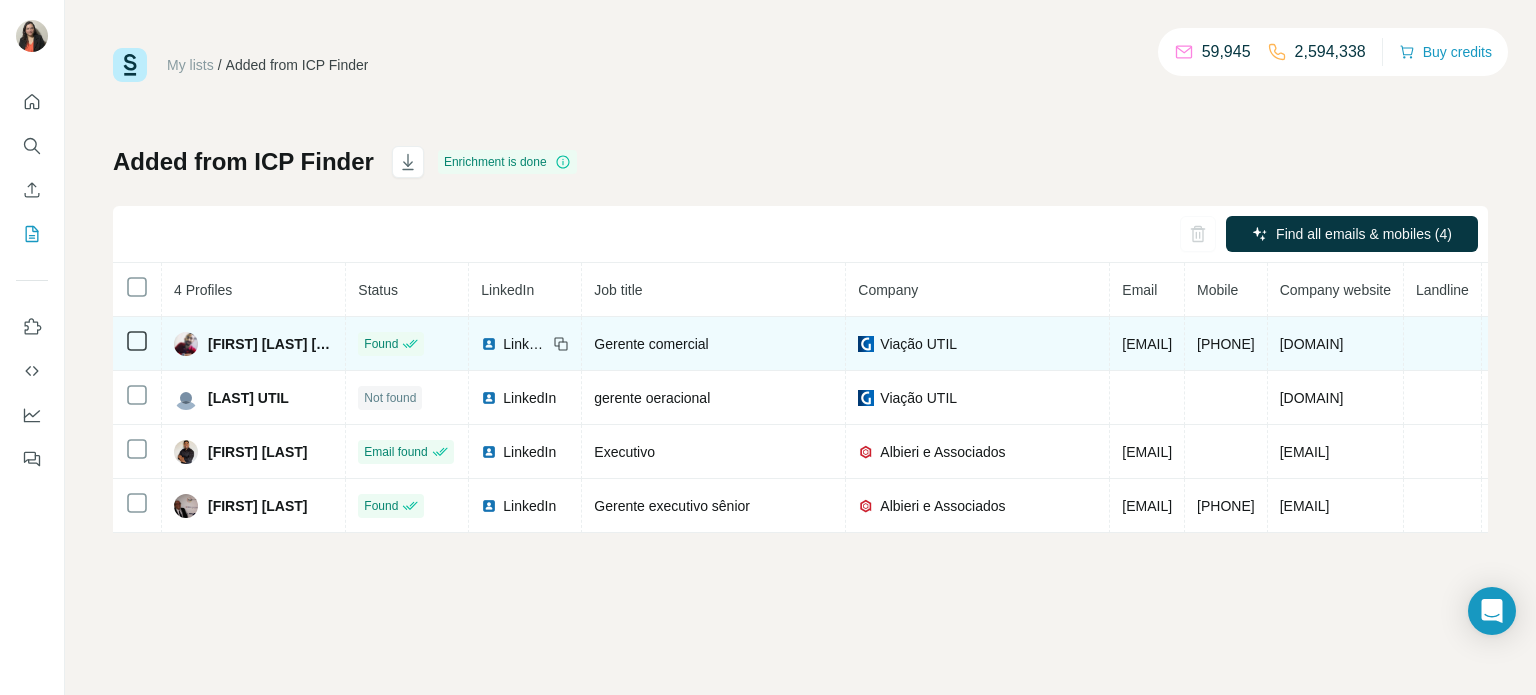 click on "Viação UTIL" at bounding box center (918, 344) 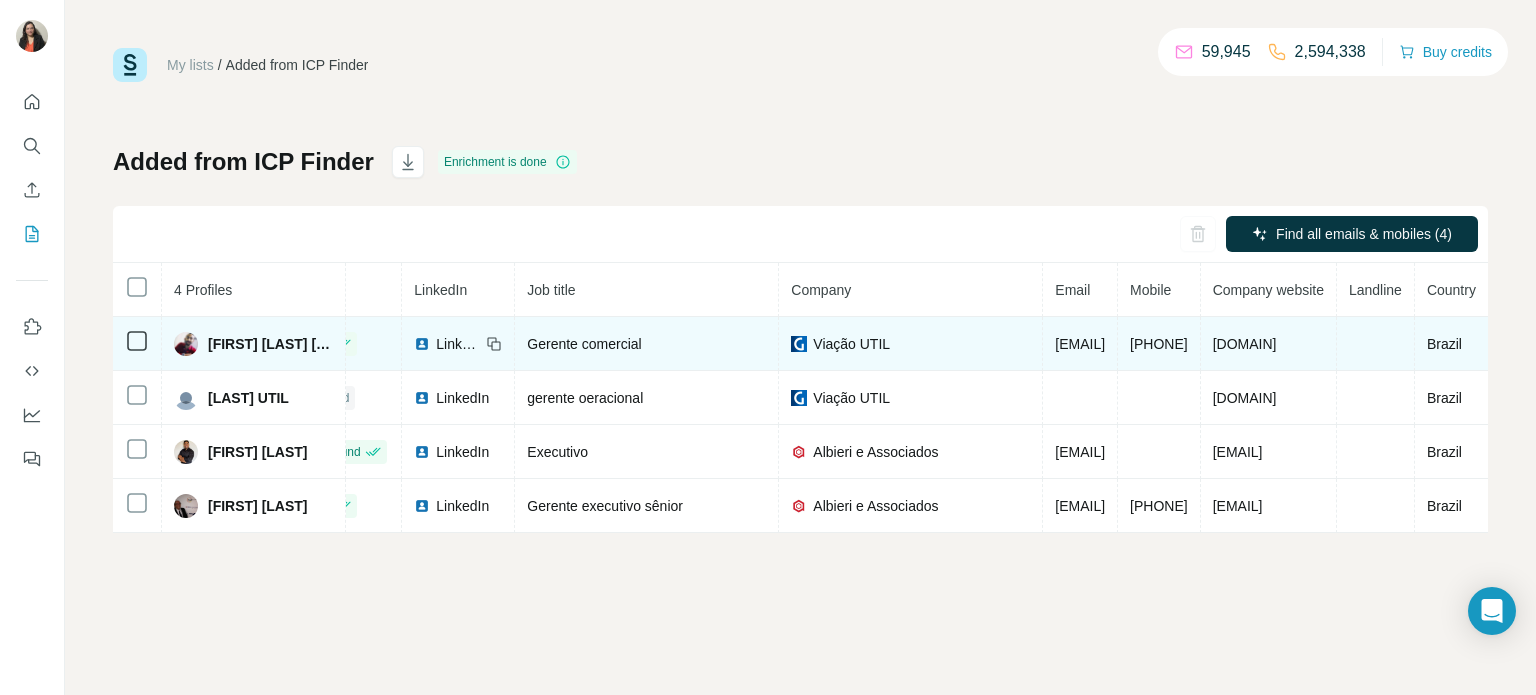 scroll, scrollTop: 0, scrollLeft: 409, axis: horizontal 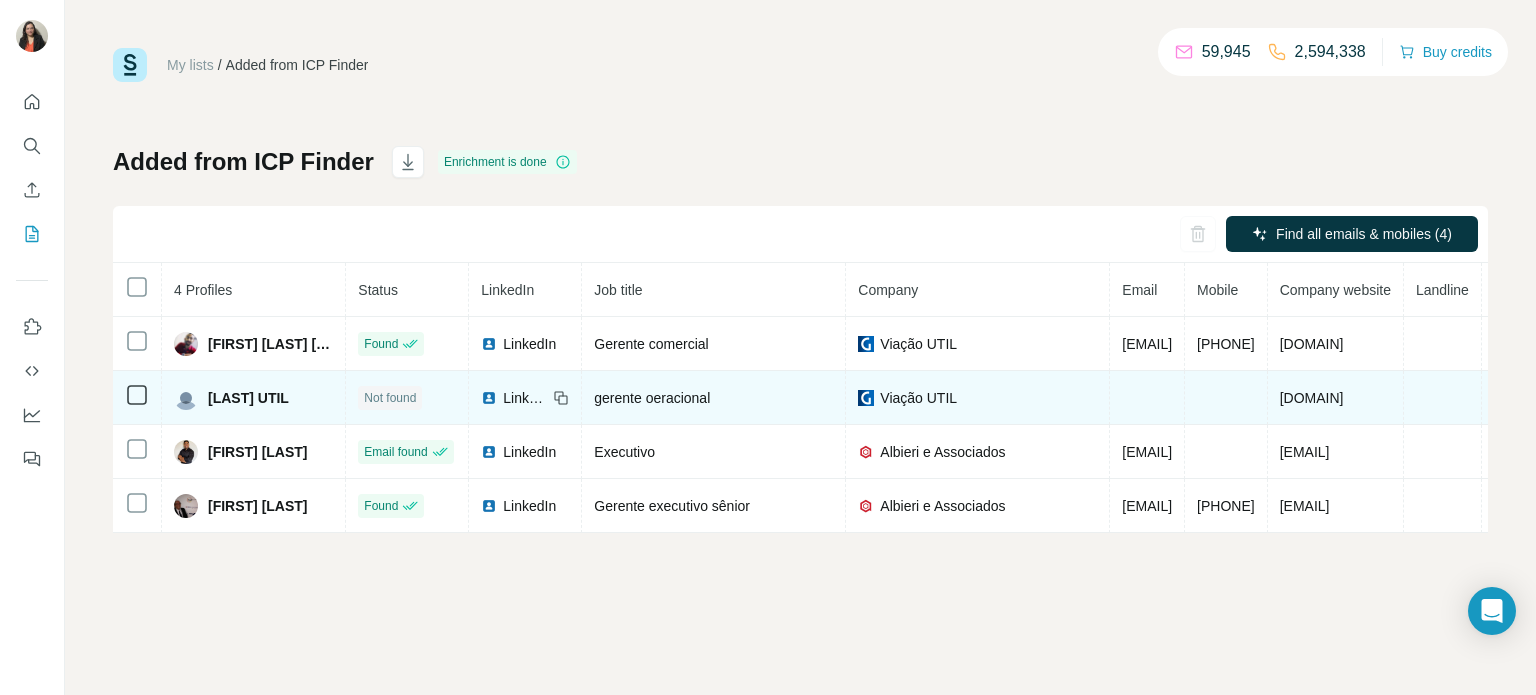 click at bounding box center [1147, 398] 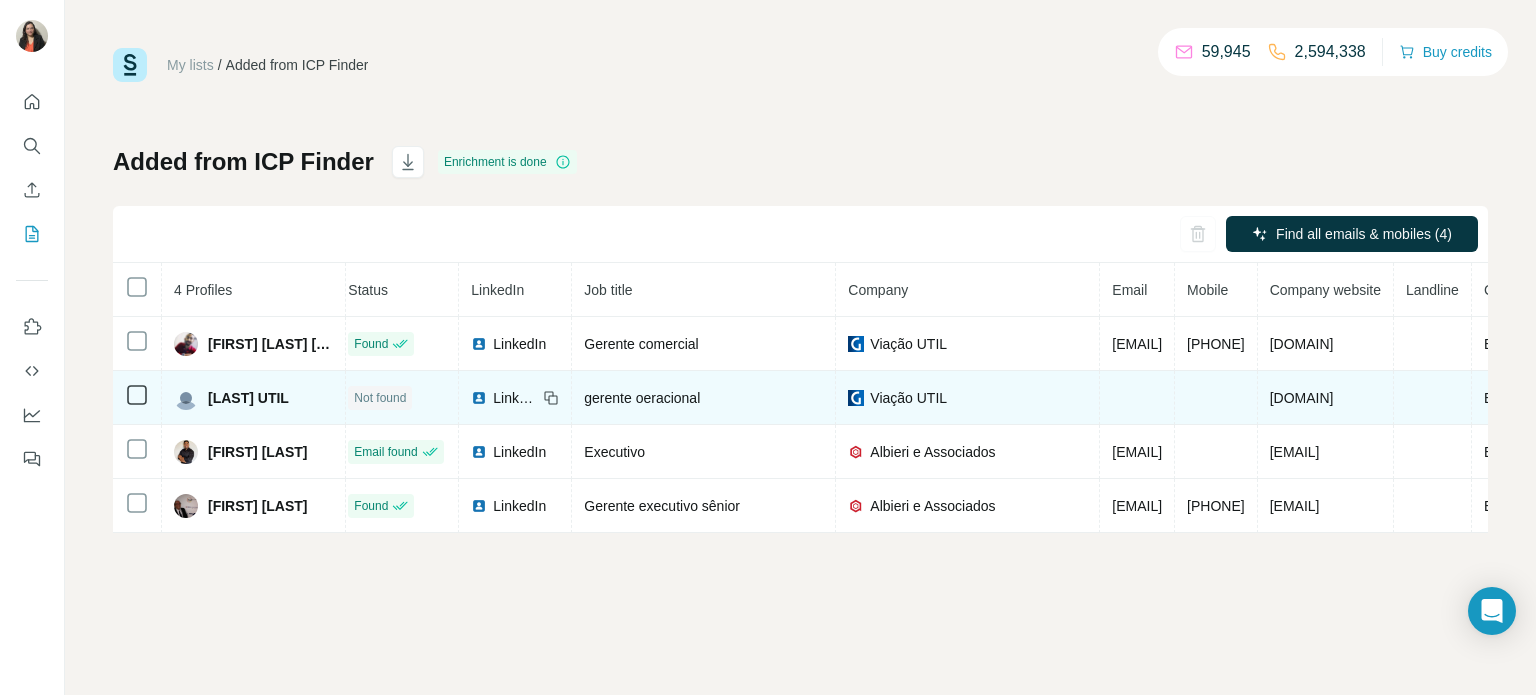 scroll, scrollTop: 0, scrollLeft: 0, axis: both 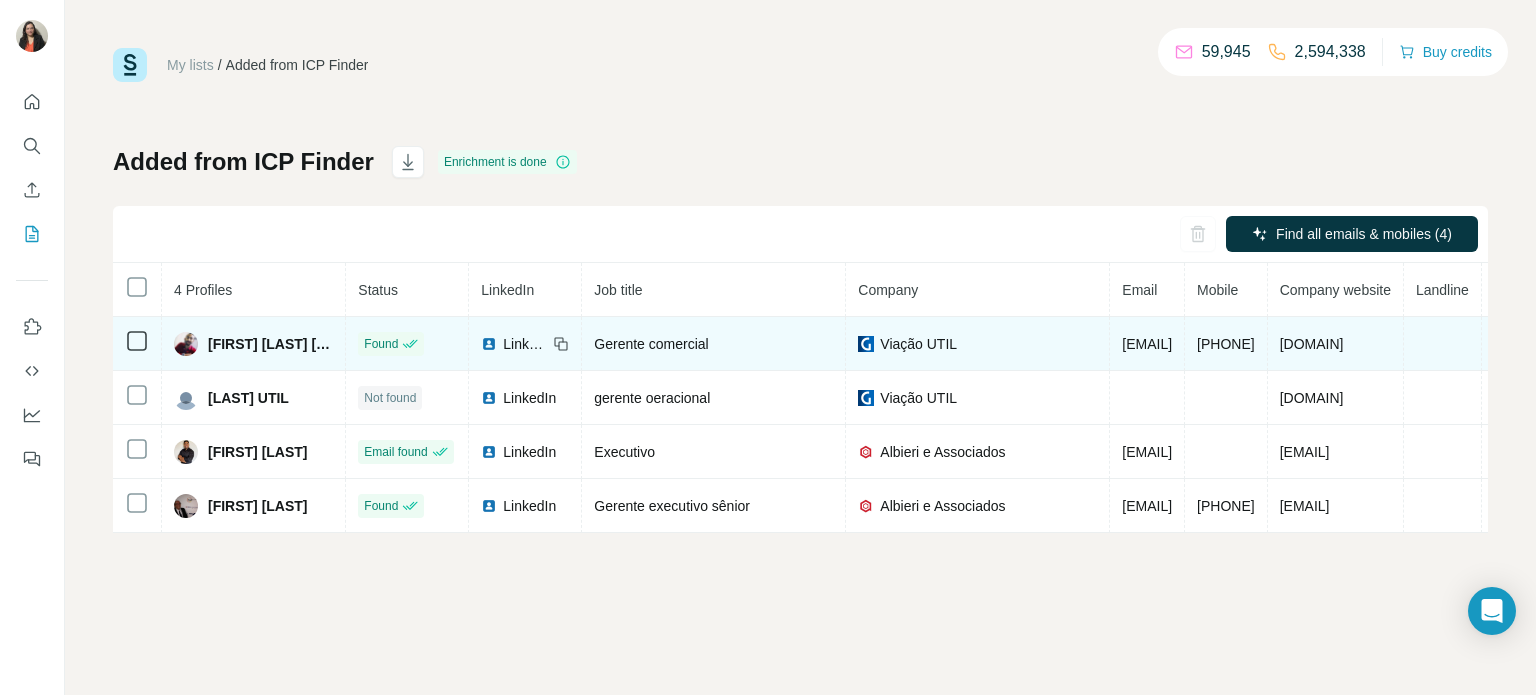 click on "[FIRST] [LAST] [LAST] [LAST]" at bounding box center (270, 344) 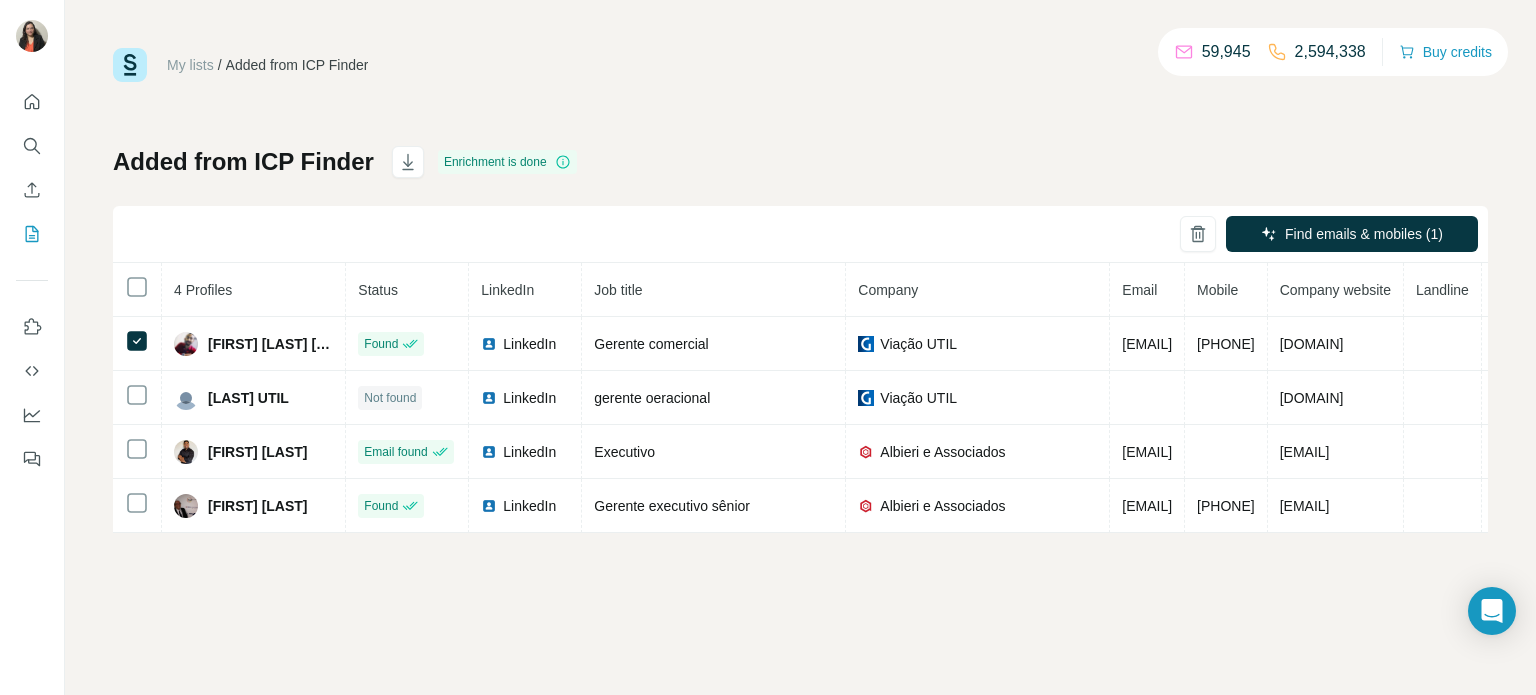 drag, startPoint x: 770, startPoint y: 151, endPoint x: 606, endPoint y: 249, distance: 191.04973 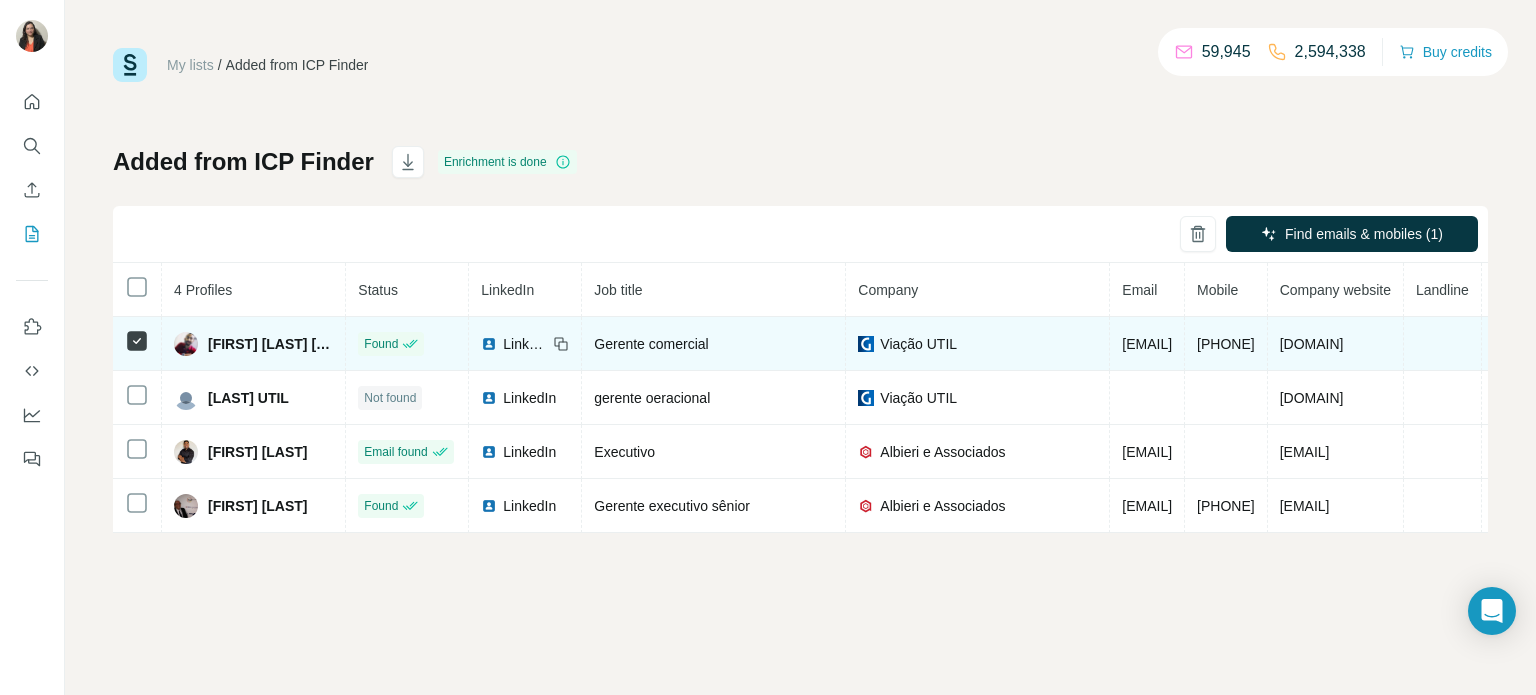click on "[FIRST] [MIDDLE] [LAST]" at bounding box center (270, 344) 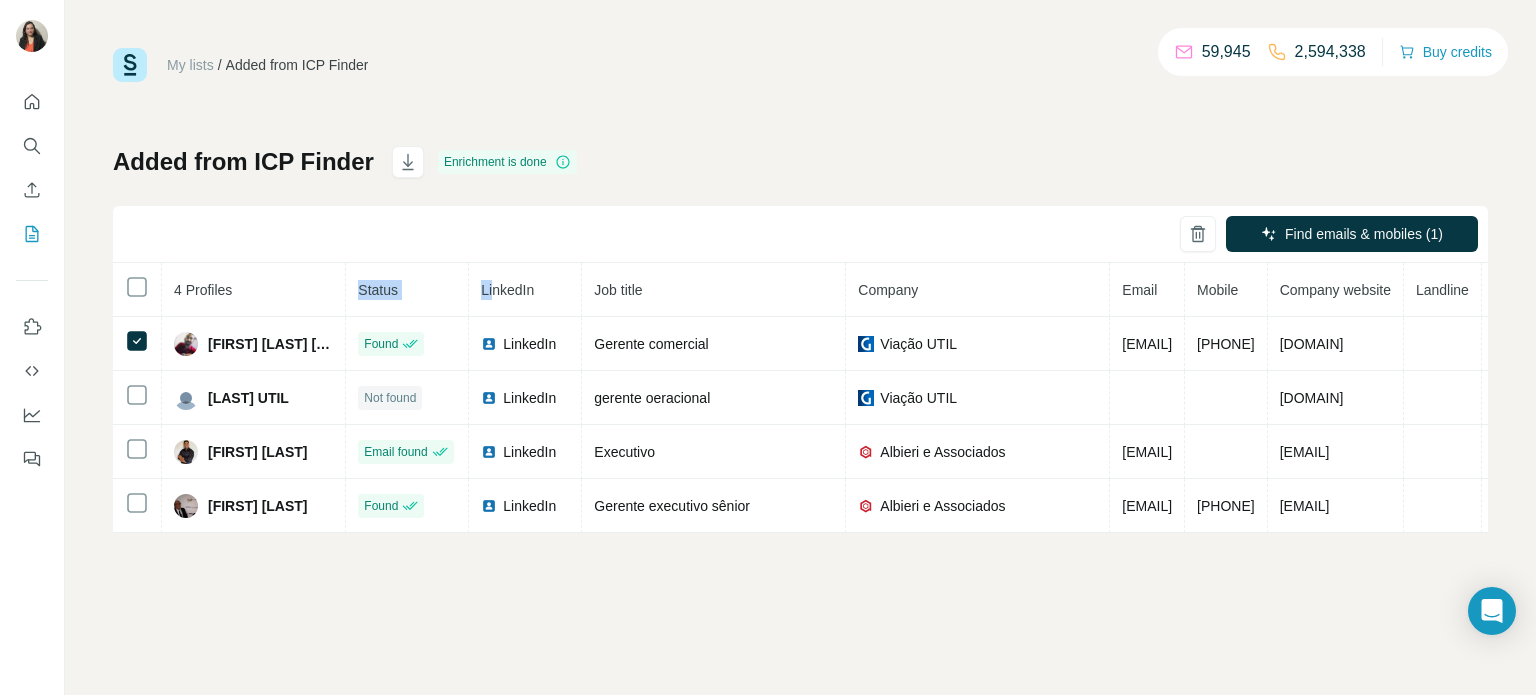 drag, startPoint x: 370, startPoint y: 285, endPoint x: 517, endPoint y: 262, distance: 148.78844 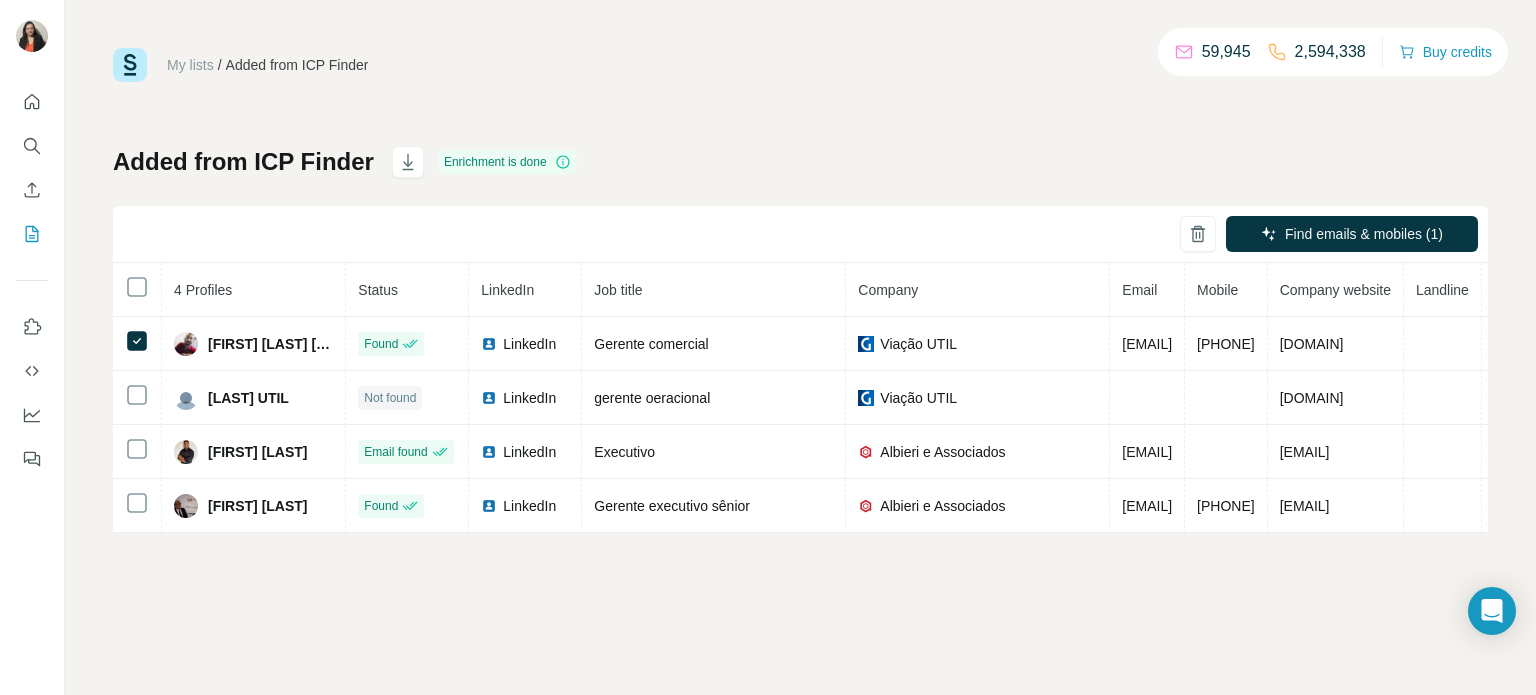 click on "My lists / Added from ICP Finder 59,945 2,594,338 Buy credits Added from ICP Finder Enrichment is done Find emails & mobiles (1) 4 Profiles Status LinkedIn Job title Company Email Mobile Company website Landline Country Carlos Rafael Silva Souza Found LinkedIn Gerente comercial Viação UTIL carlos.rafael@util.com.br +5532998137094 util.com.br Brazil Gomes UTIL Not found LinkedIn gerente oeracional Viação UTIL util.com.br Brazil Gustavo Nascimento Email found LinkedIn Executivo Albieri e Associados gustavo.nascimento@aaconsulting.com.br aaconsulting.com.br Brazil Abilio Soares Found LinkedIn Gerente executivo sênior Albieri e Associados abilio.soares@aaconsulting.com.br +5511971142591 aaconsulting.com.br Brazil" at bounding box center (800, 347) 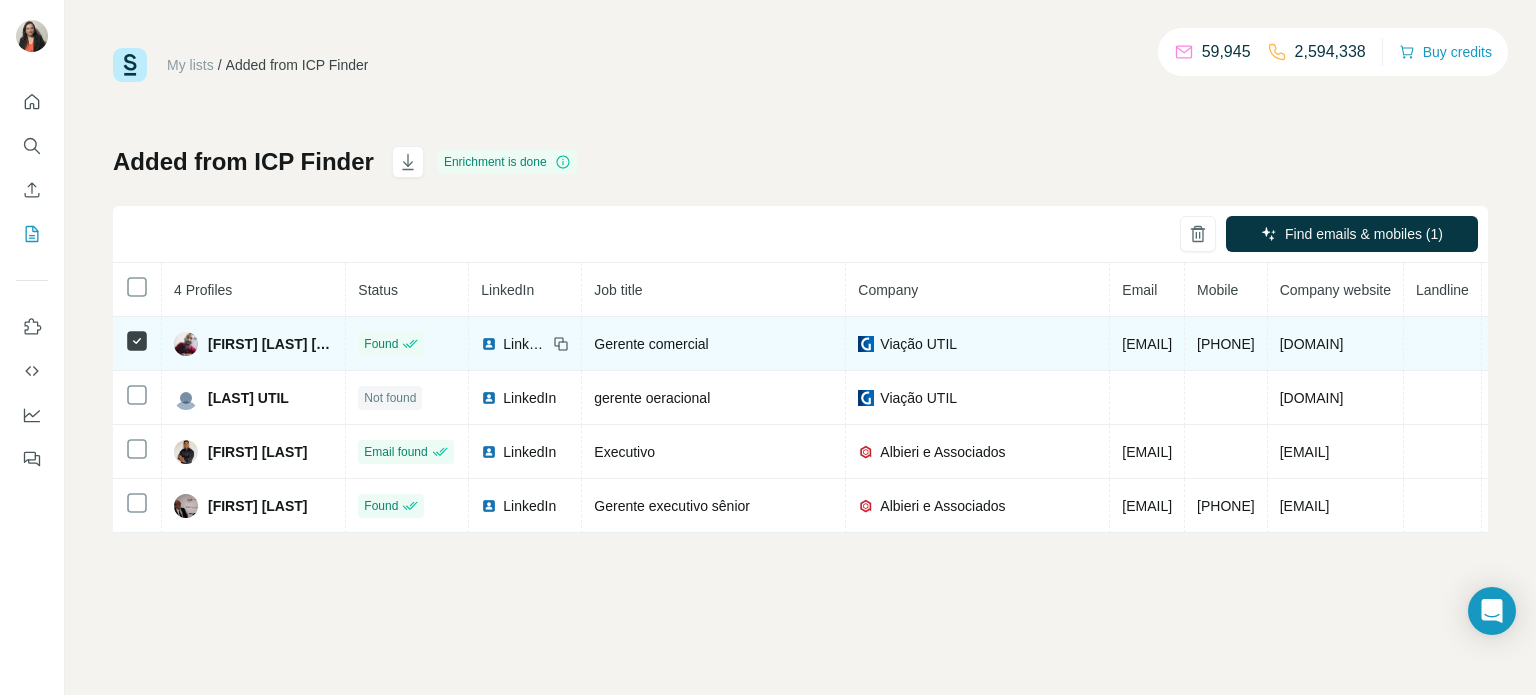 drag, startPoint x: 349, startPoint y: 358, endPoint x: 354, endPoint y: 345, distance: 13.928389 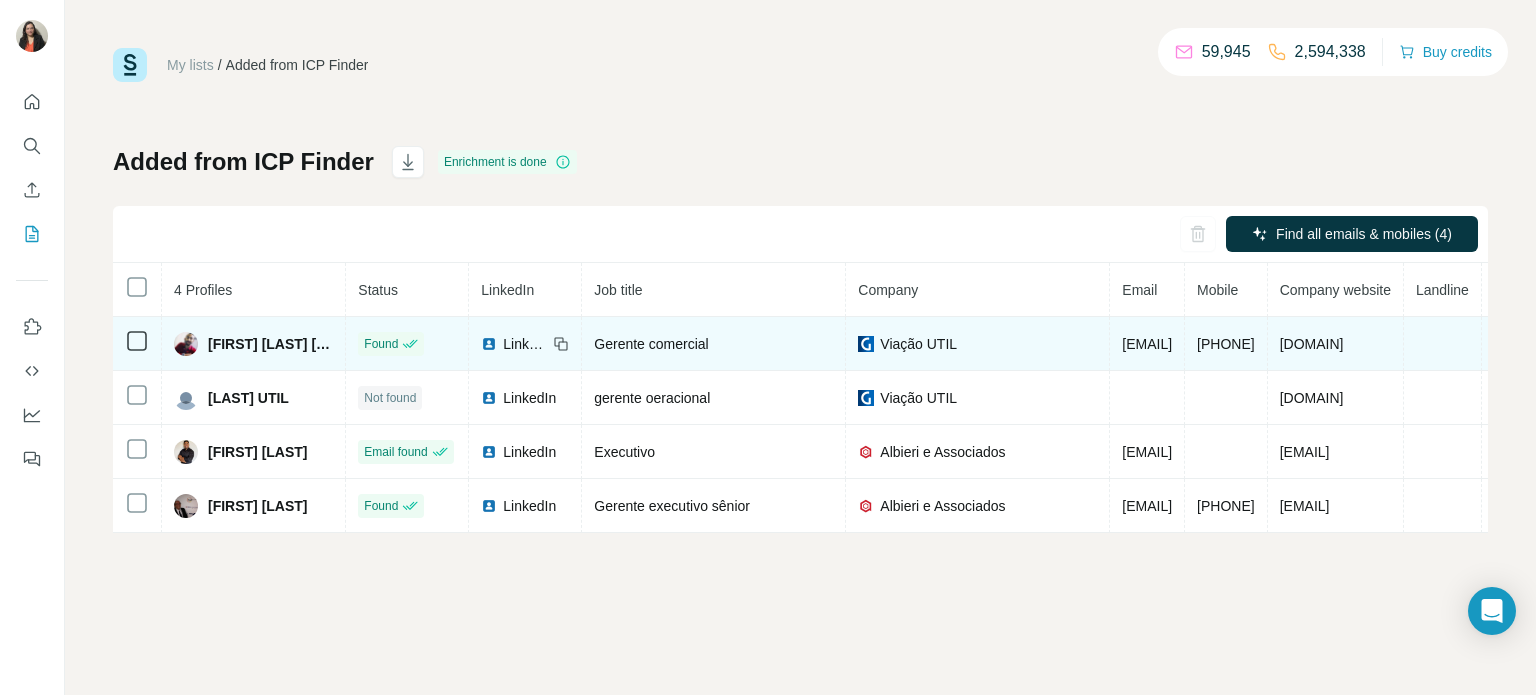 click on "[FIRST] [MIDDLE] [LAST] [LAST]" at bounding box center (270, 344) 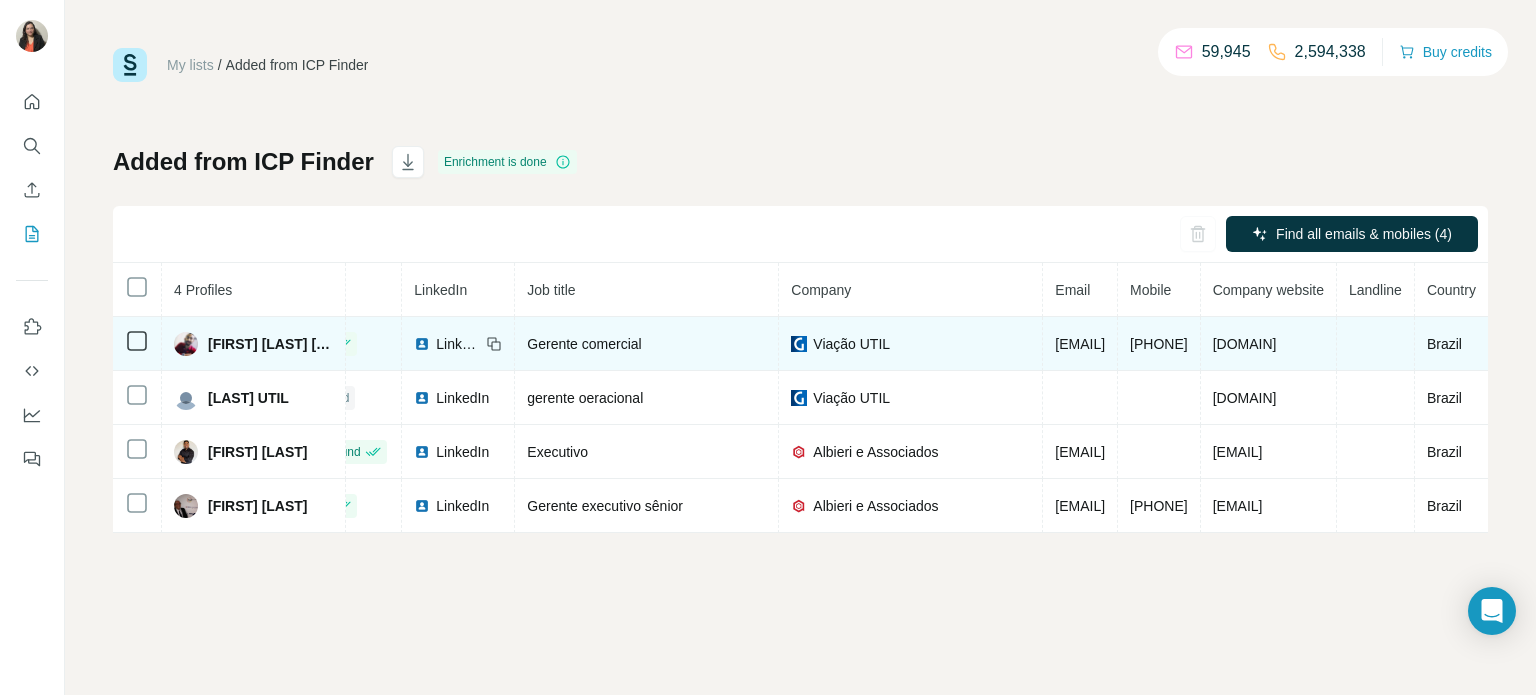 scroll, scrollTop: 0, scrollLeft: 329, axis: horizontal 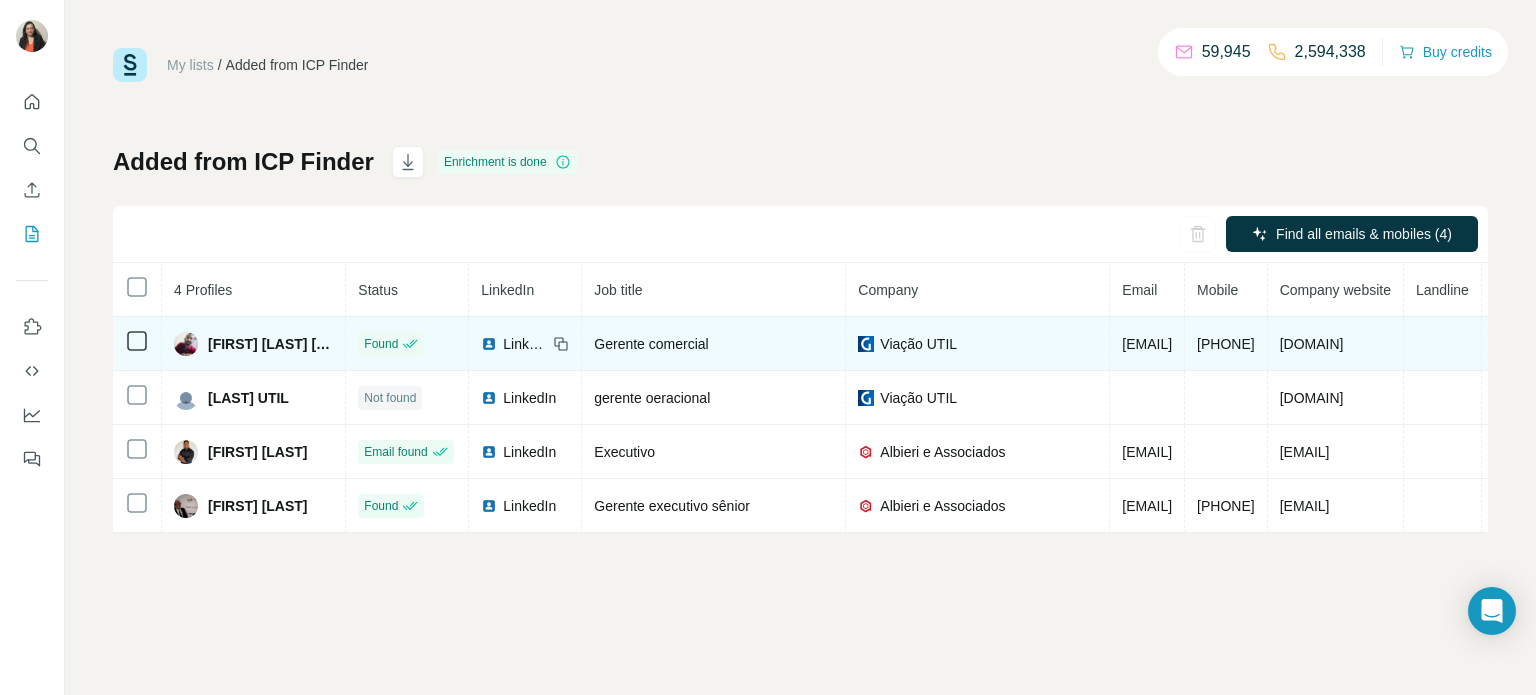 click 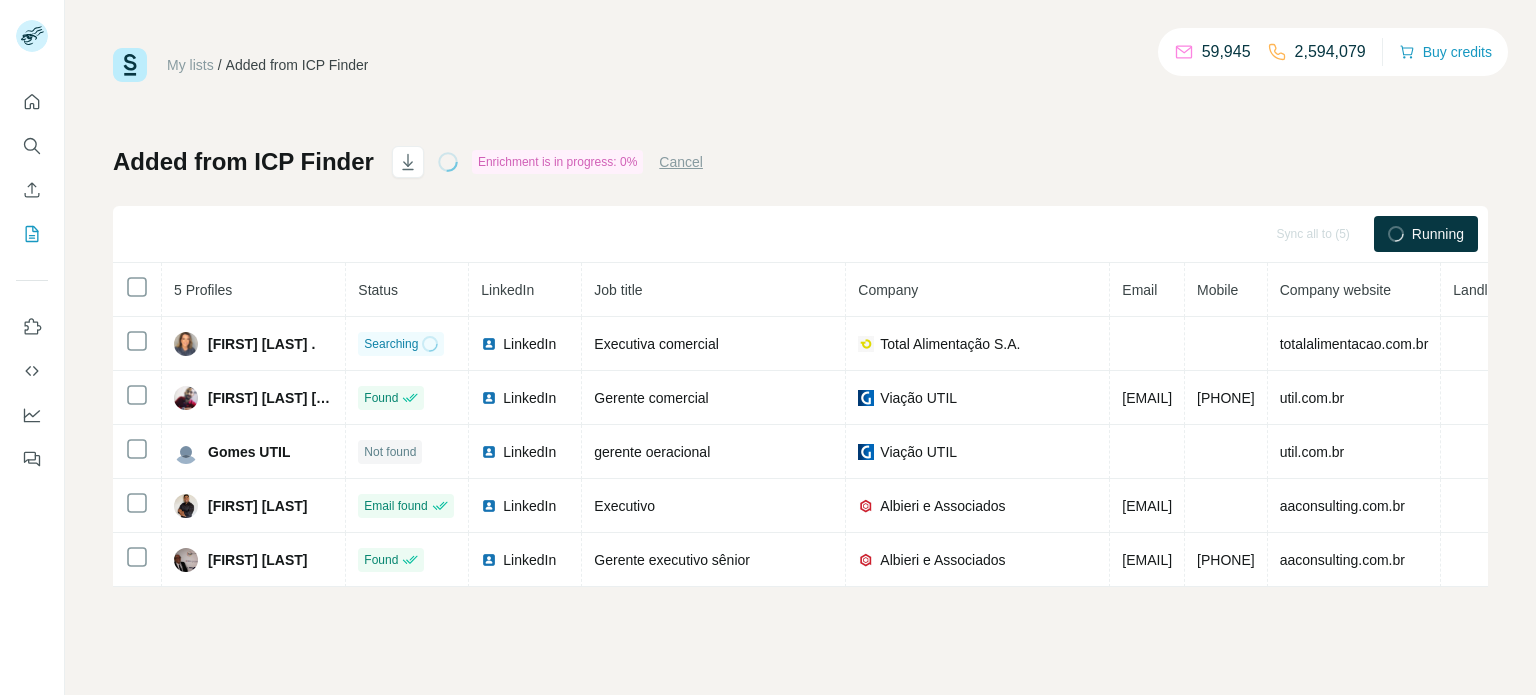 scroll, scrollTop: 0, scrollLeft: 0, axis: both 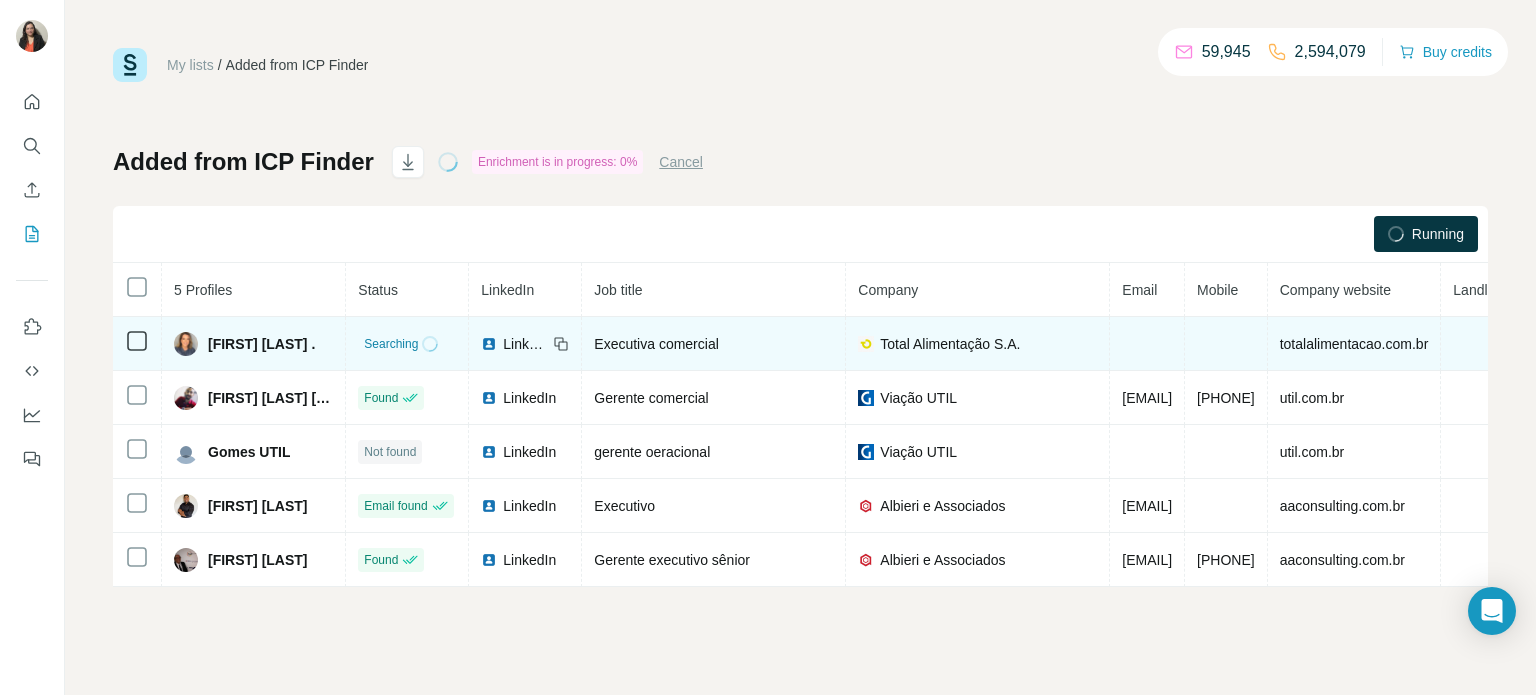 click on "Total Alimentação S.A." at bounding box center (950, 344) 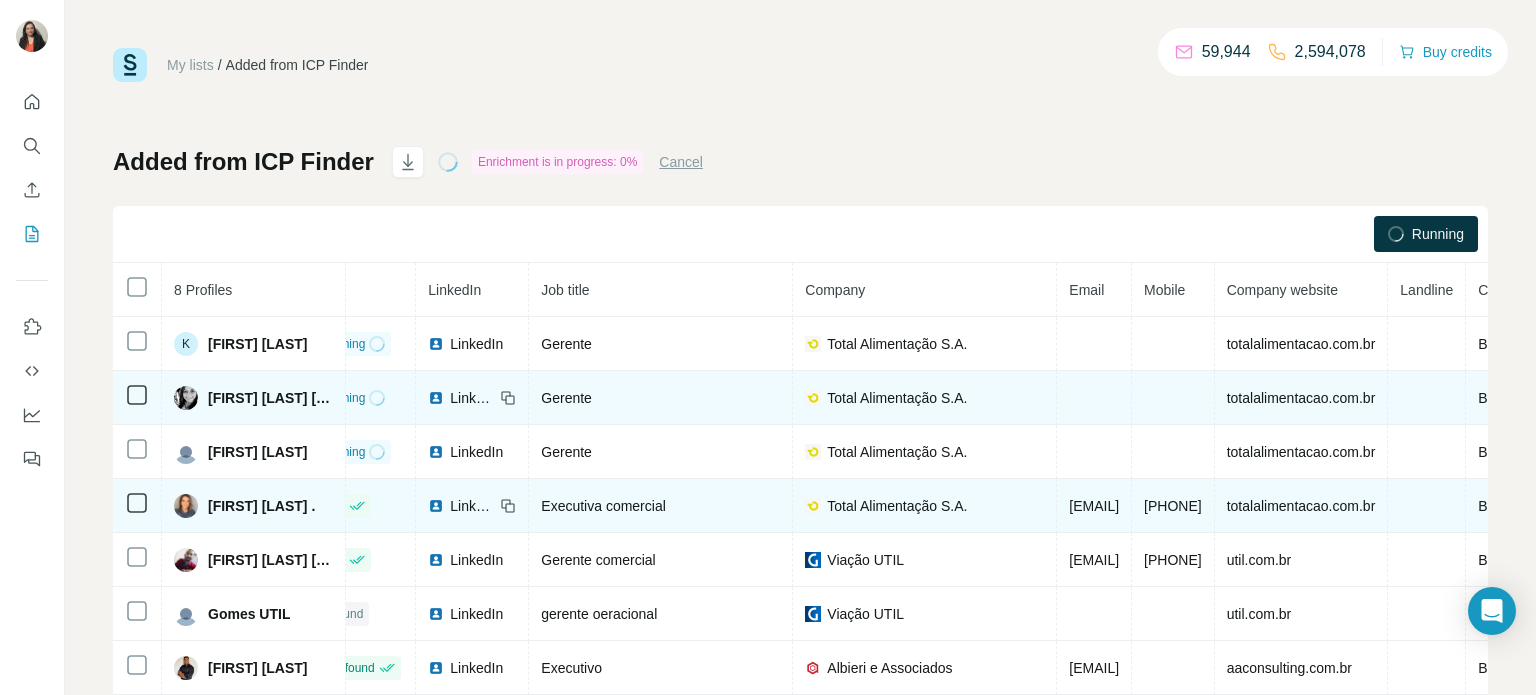 scroll, scrollTop: 0, scrollLeft: 0, axis: both 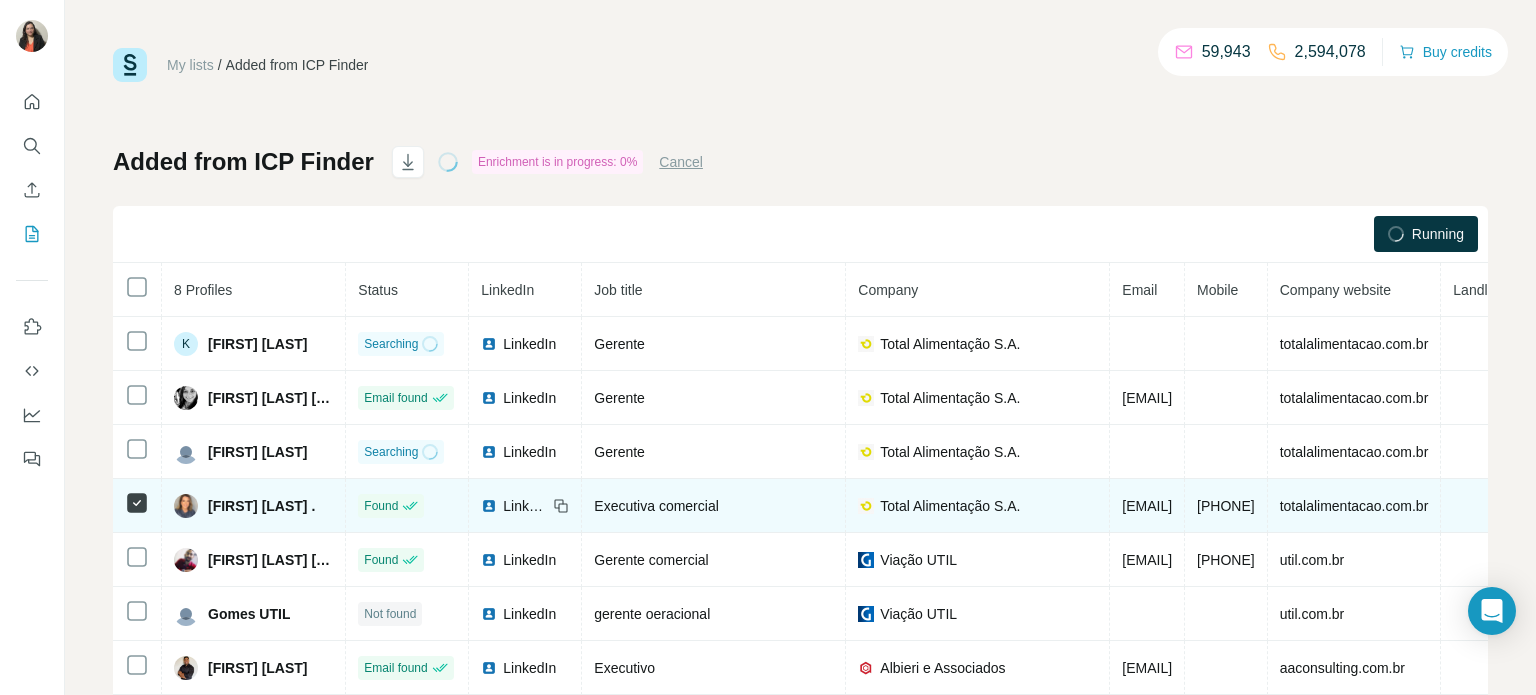 click on "Ana Carolina ." at bounding box center (261, 506) 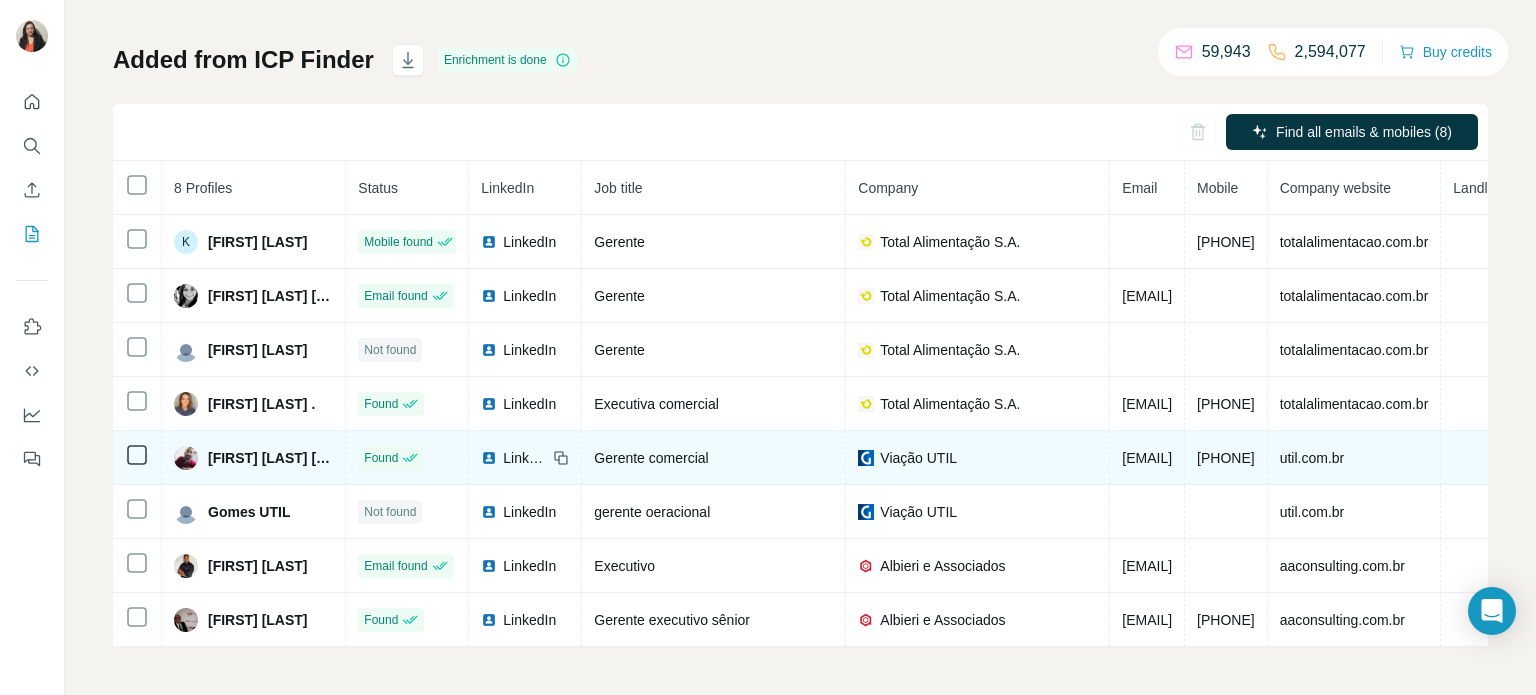 scroll, scrollTop: 105, scrollLeft: 0, axis: vertical 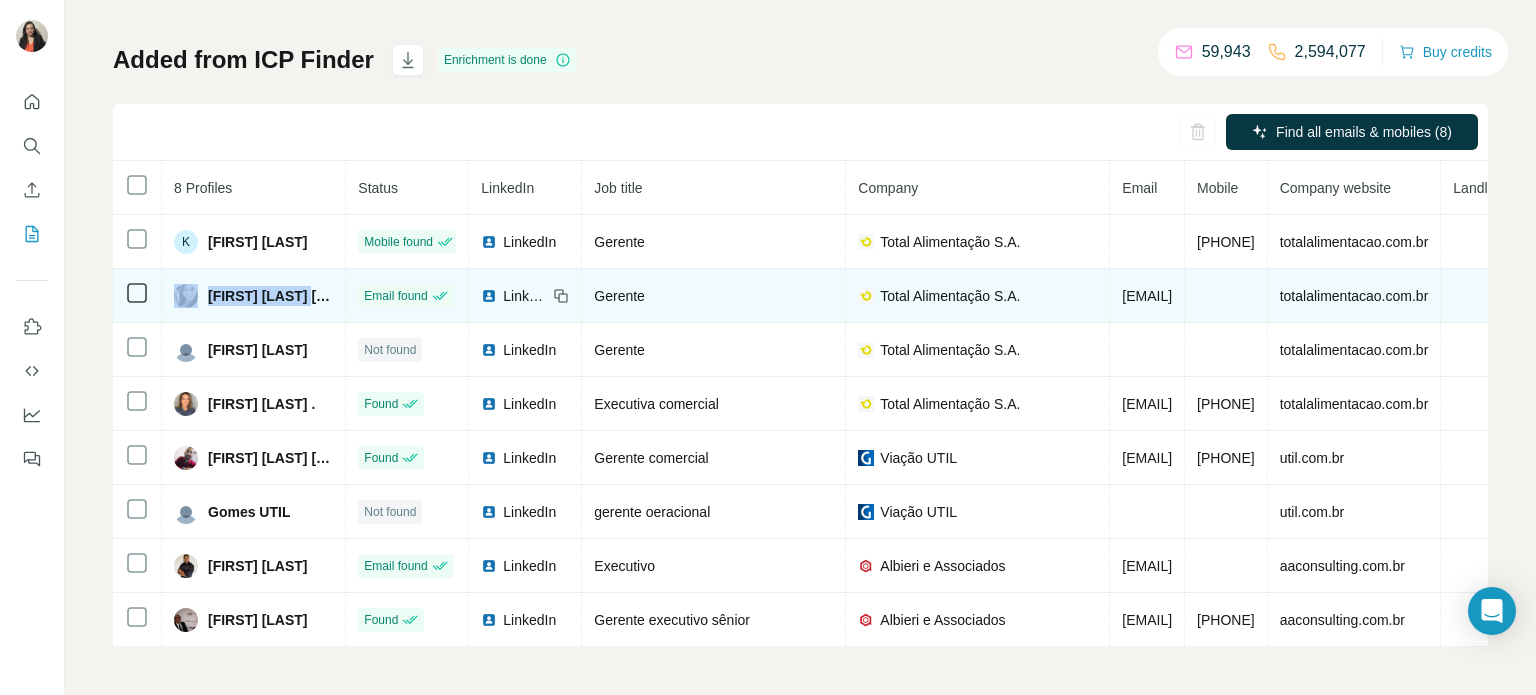 drag, startPoint x: 305, startPoint y: 291, endPoint x: 202, endPoint y: 295, distance: 103.077644 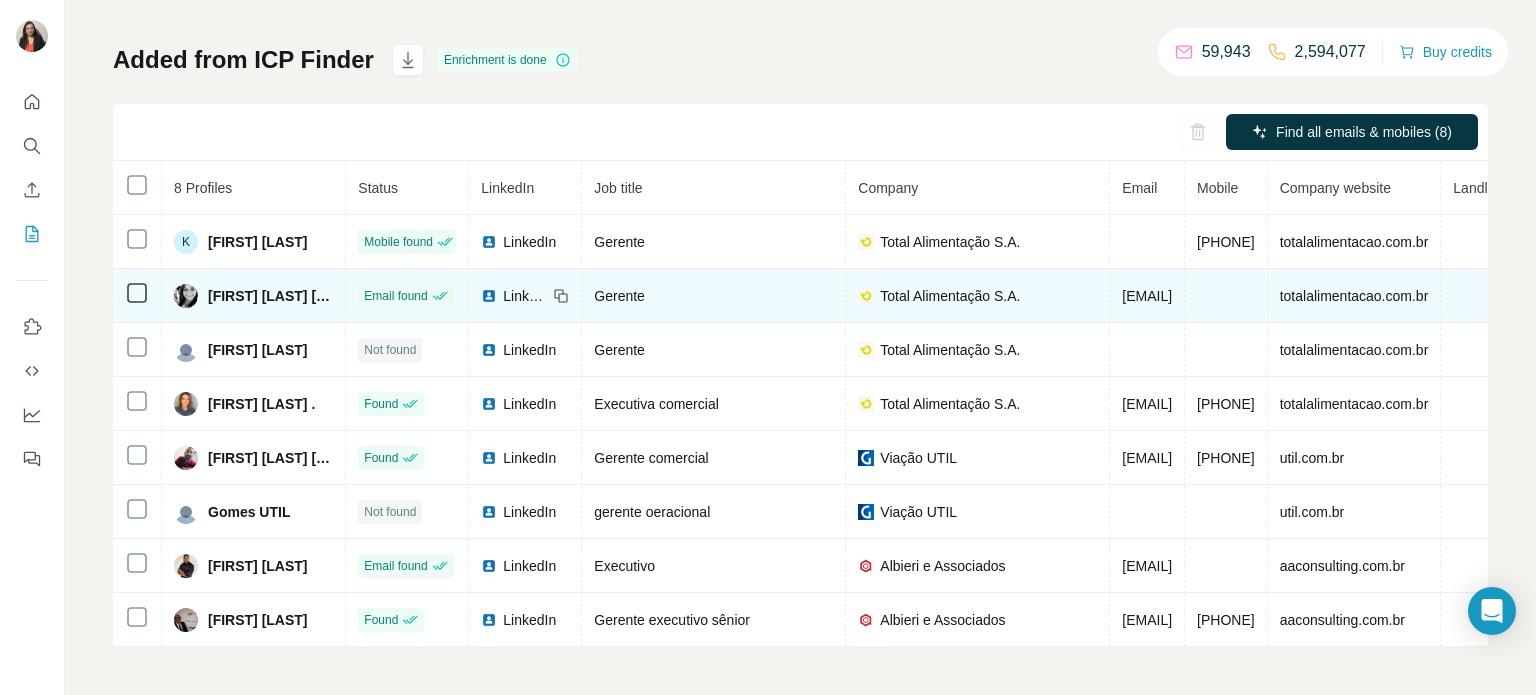 click 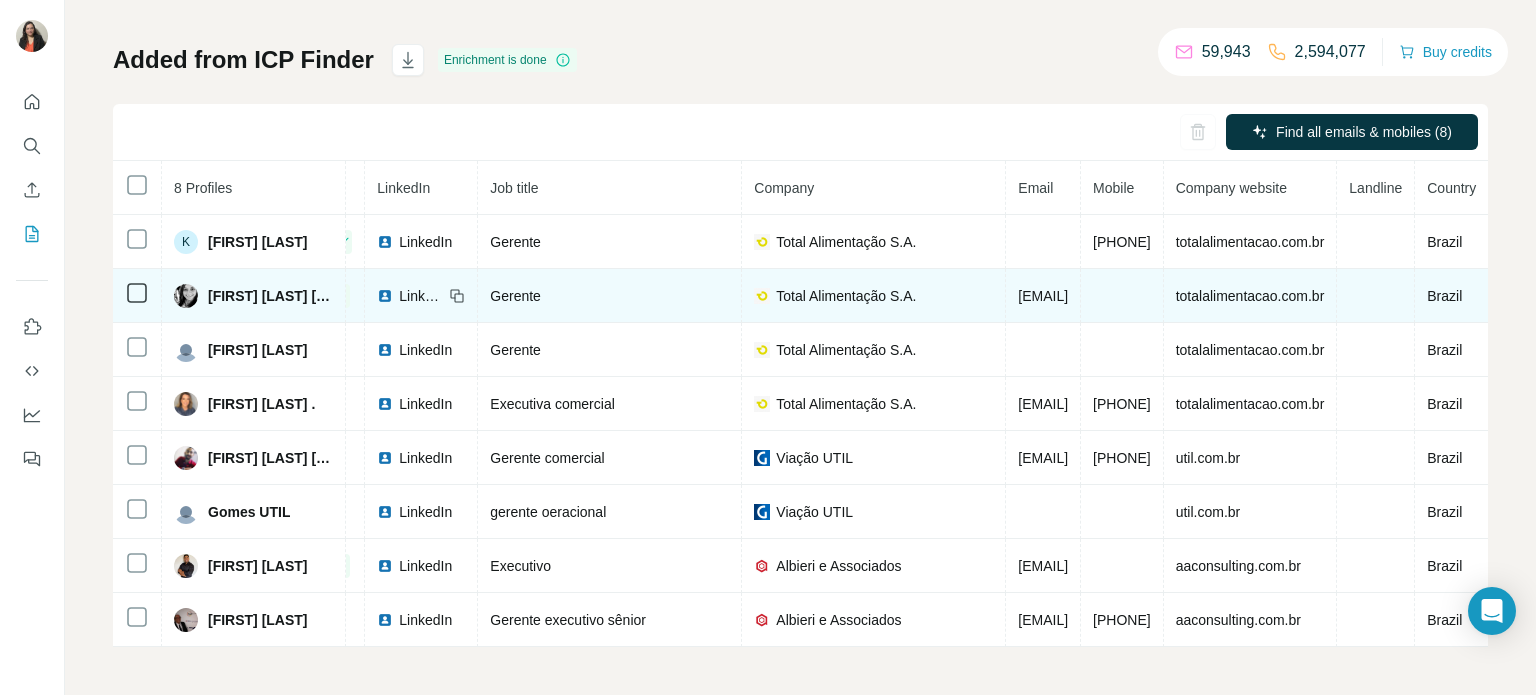 scroll, scrollTop: 0, scrollLeft: 435, axis: horizontal 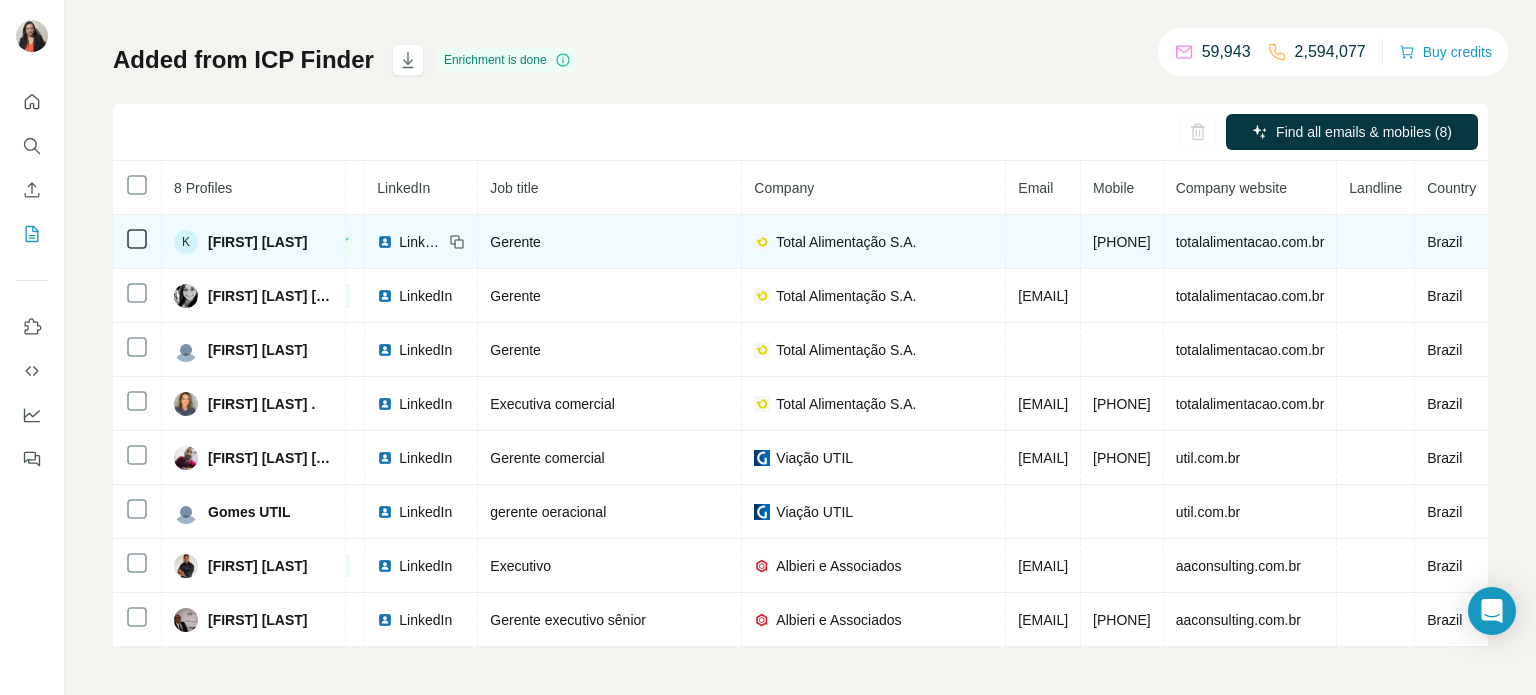 drag, startPoint x: 1135, startPoint y: 240, endPoint x: 1009, endPoint y: 242, distance: 126.01587 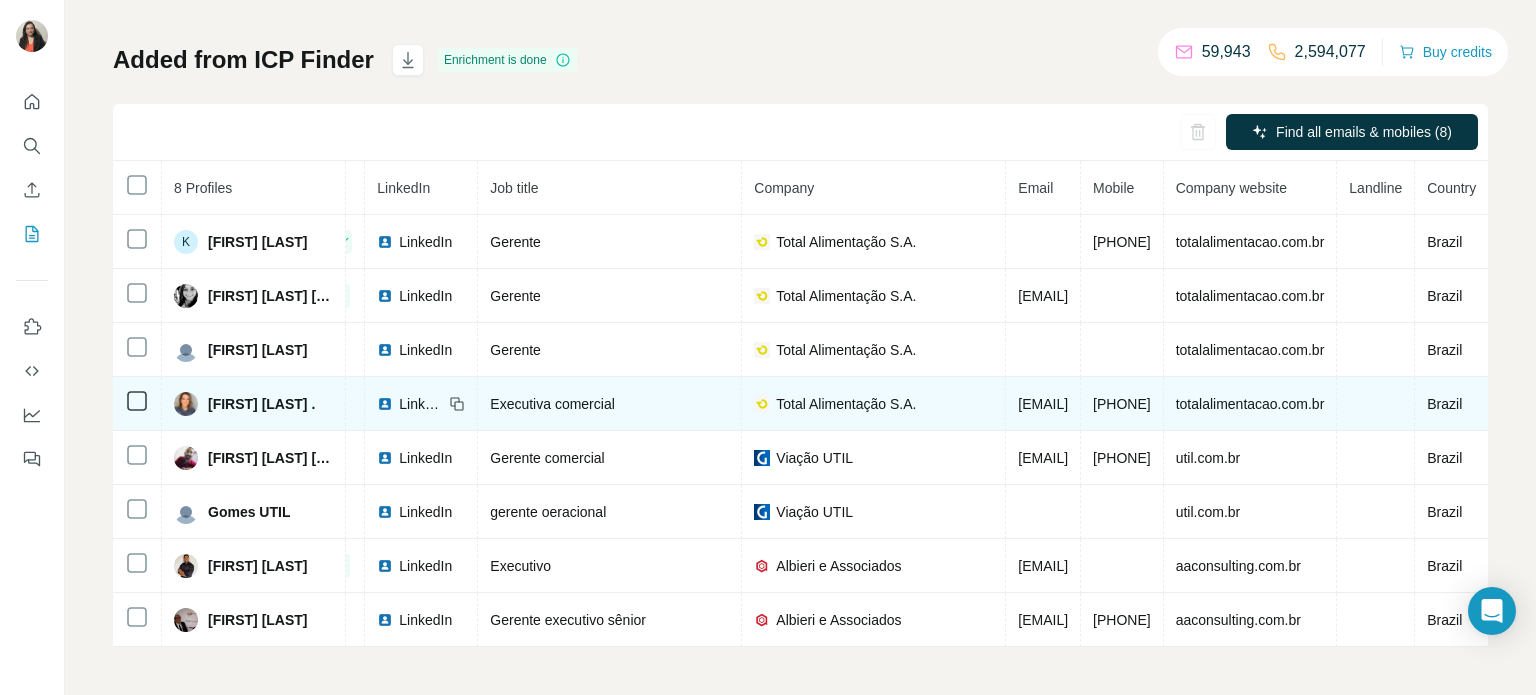 click on "[FIRST] [LAST]" at bounding box center (253, 404) 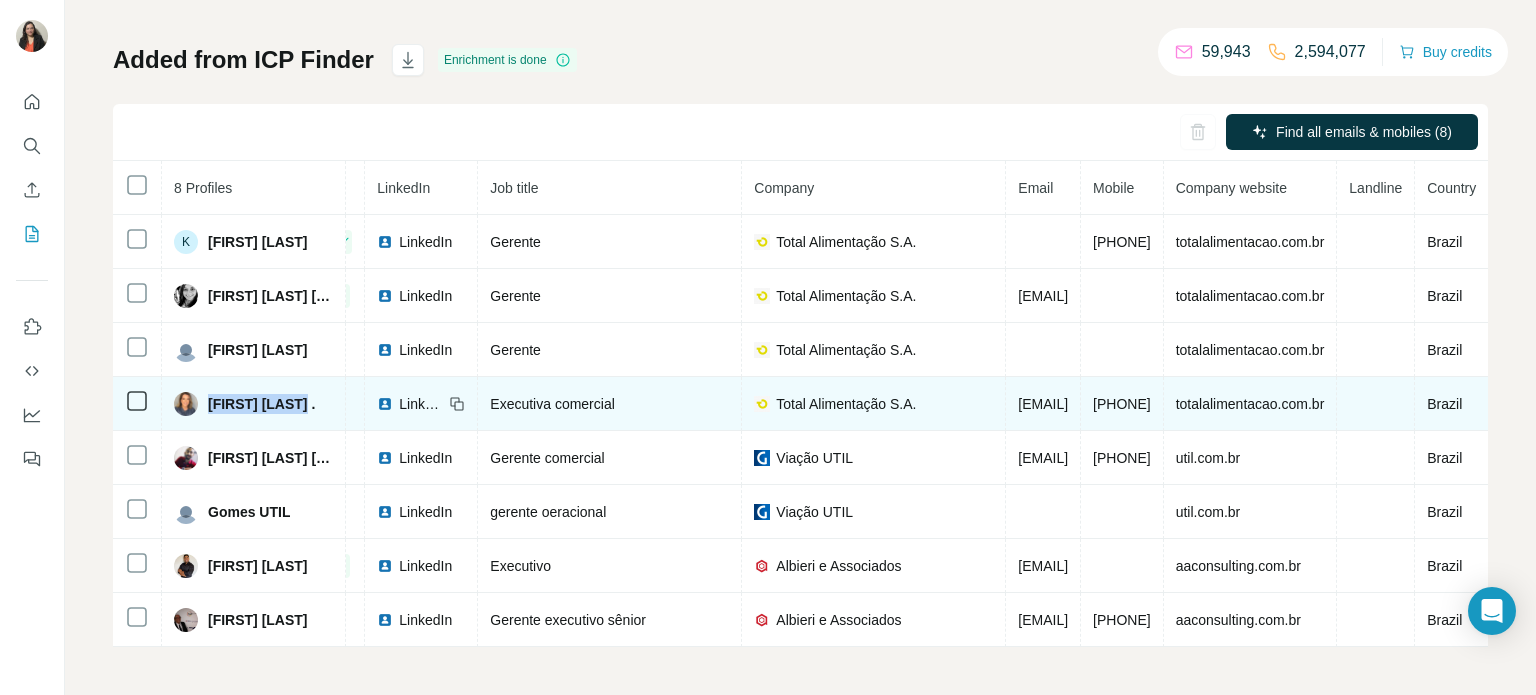 drag, startPoint x: 316, startPoint y: 406, endPoint x: 206, endPoint y: 400, distance: 110.16351 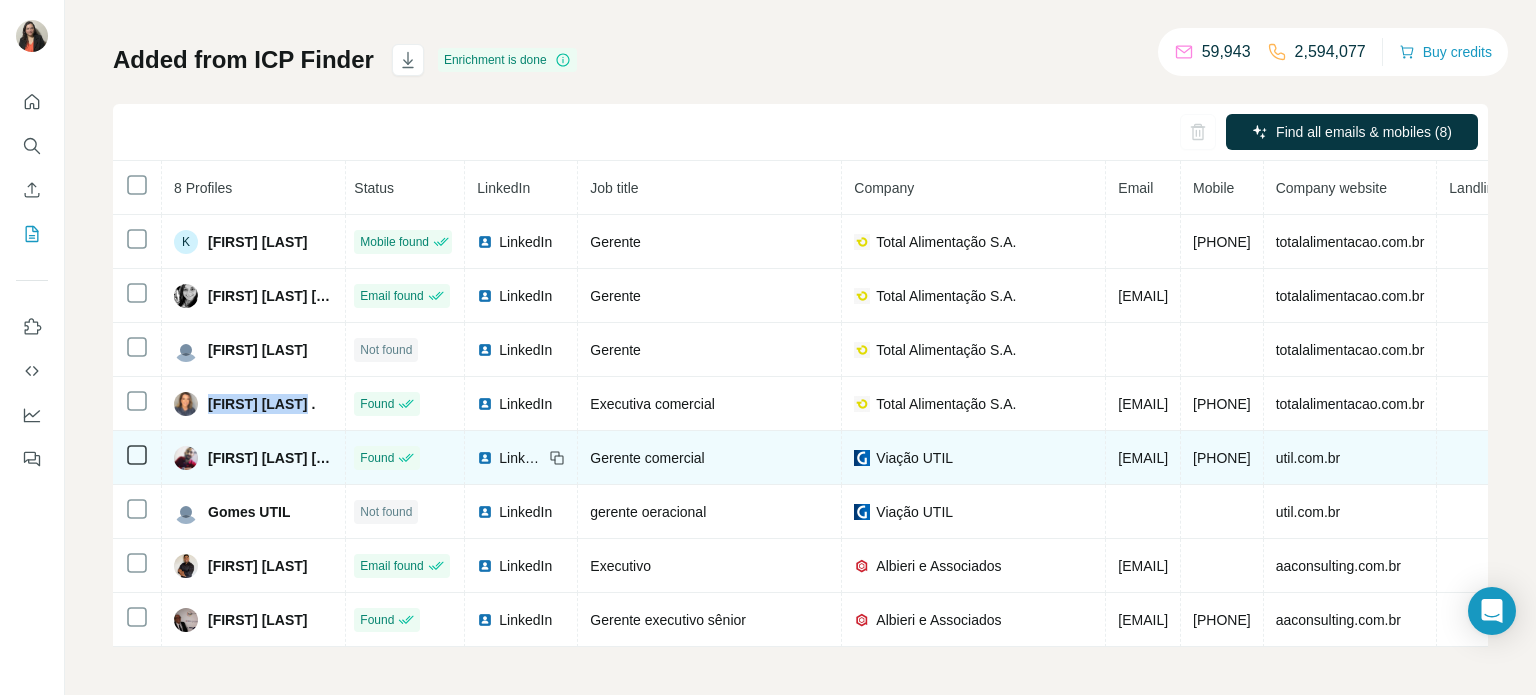 scroll, scrollTop: 0, scrollLeft: 0, axis: both 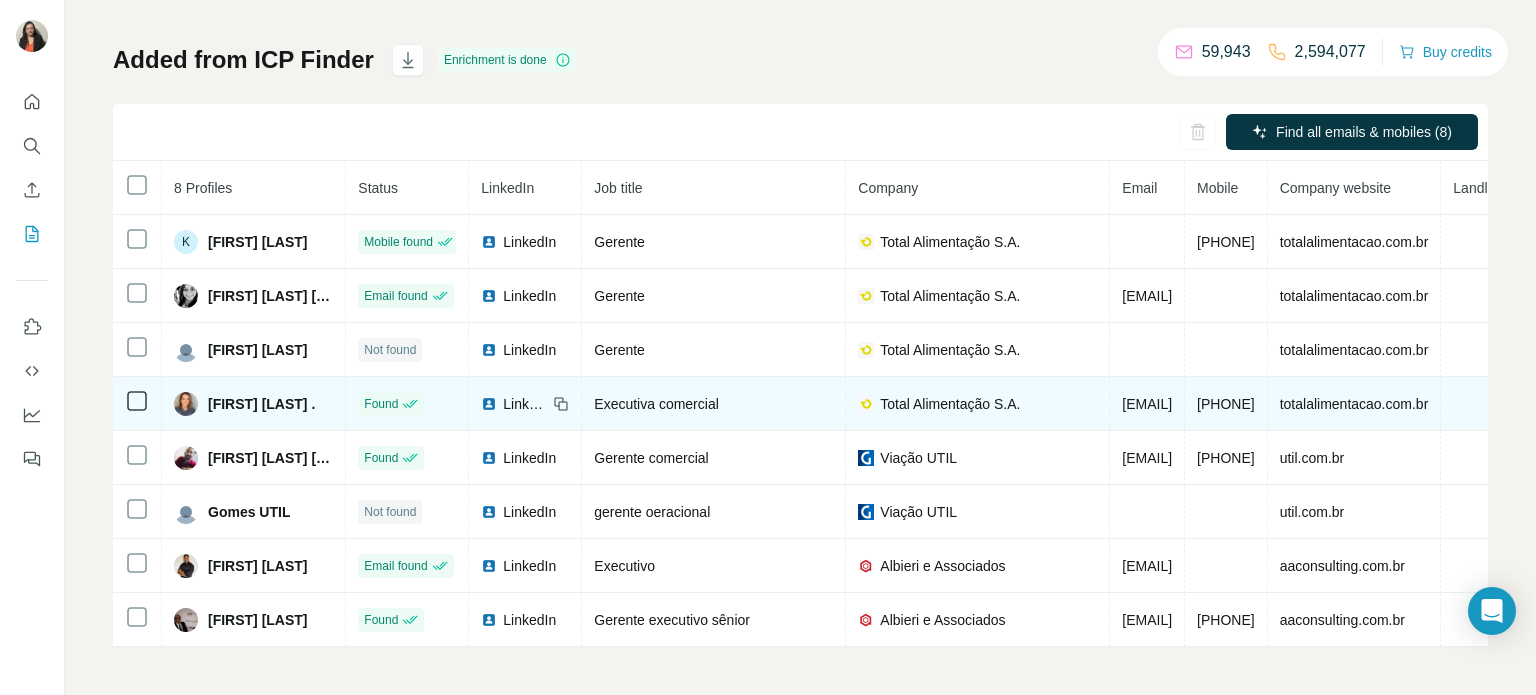 click 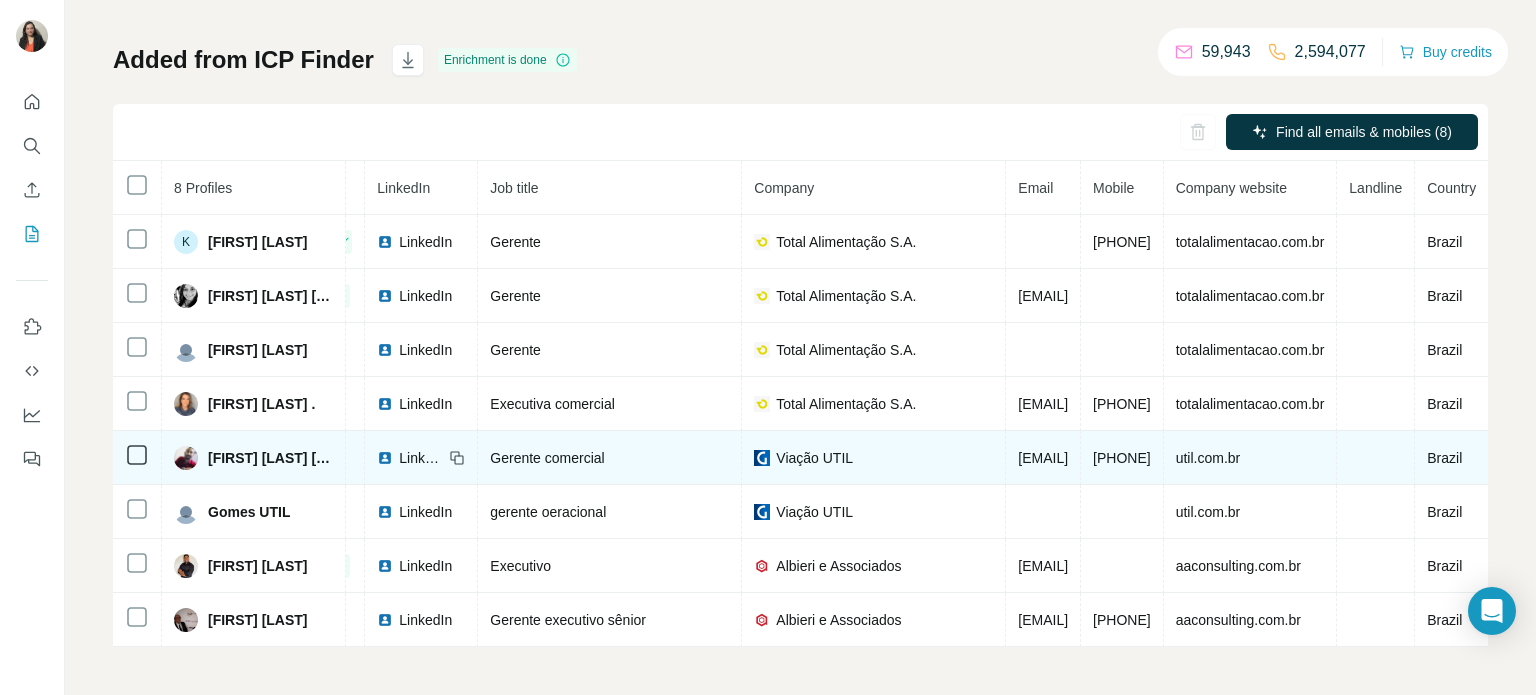 scroll, scrollTop: 0, scrollLeft: 400, axis: horizontal 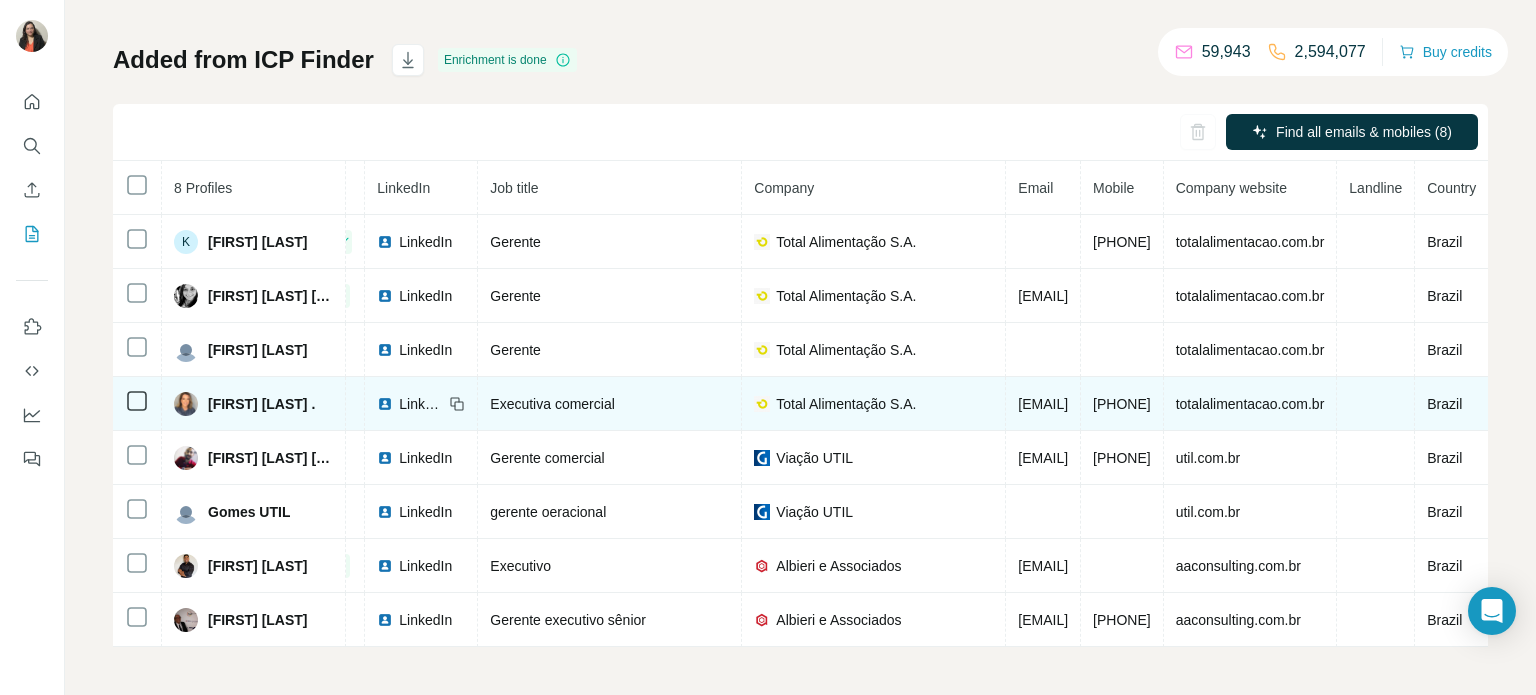 drag, startPoint x: 1165, startPoint y: 400, endPoint x: 1048, endPoint y: 406, distance: 117.15375 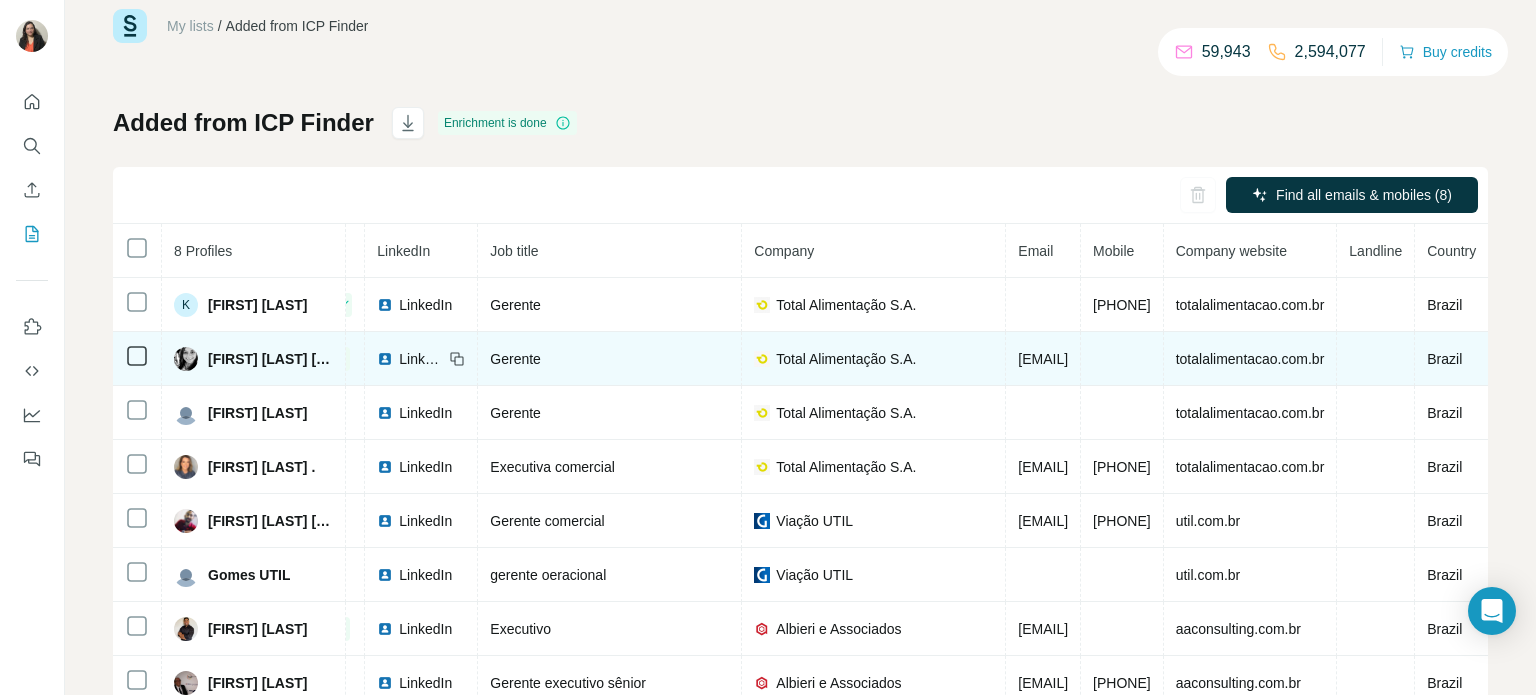 scroll, scrollTop: 0, scrollLeft: 0, axis: both 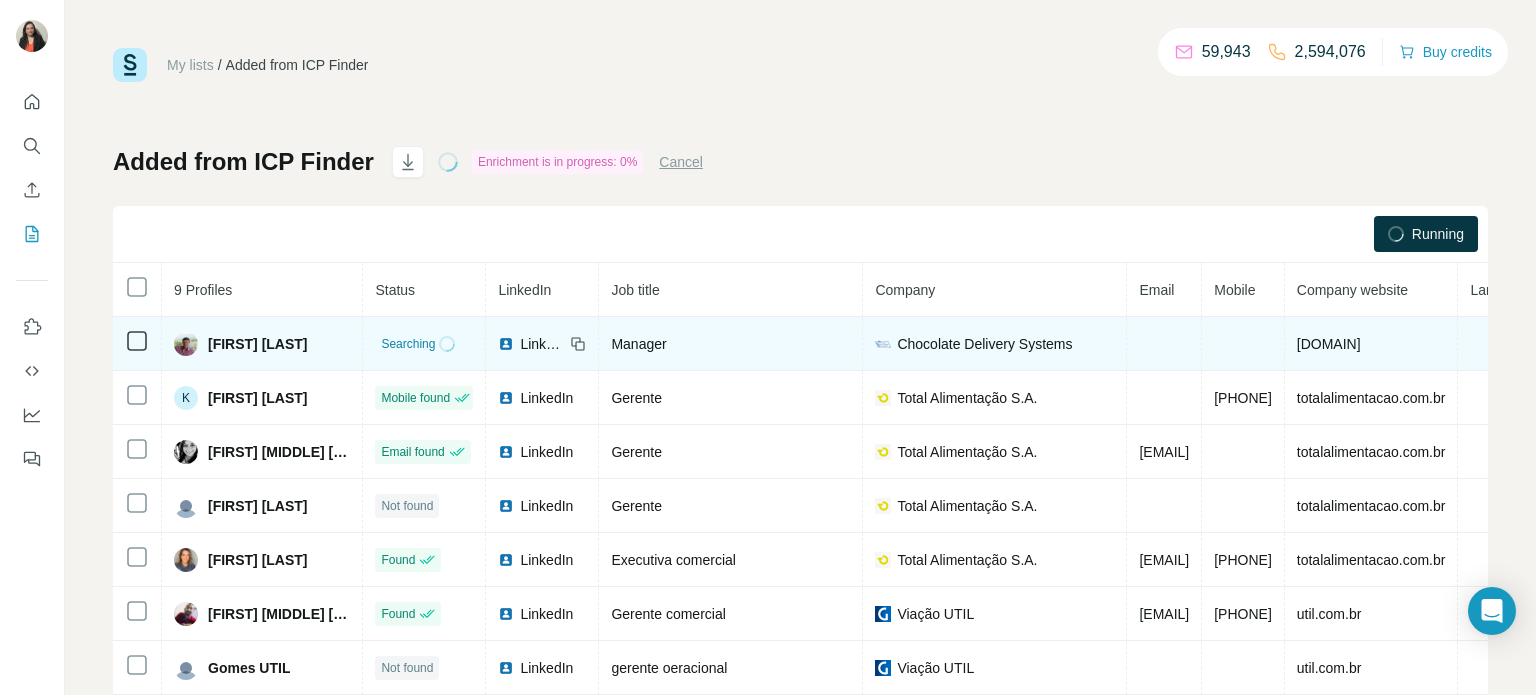 click 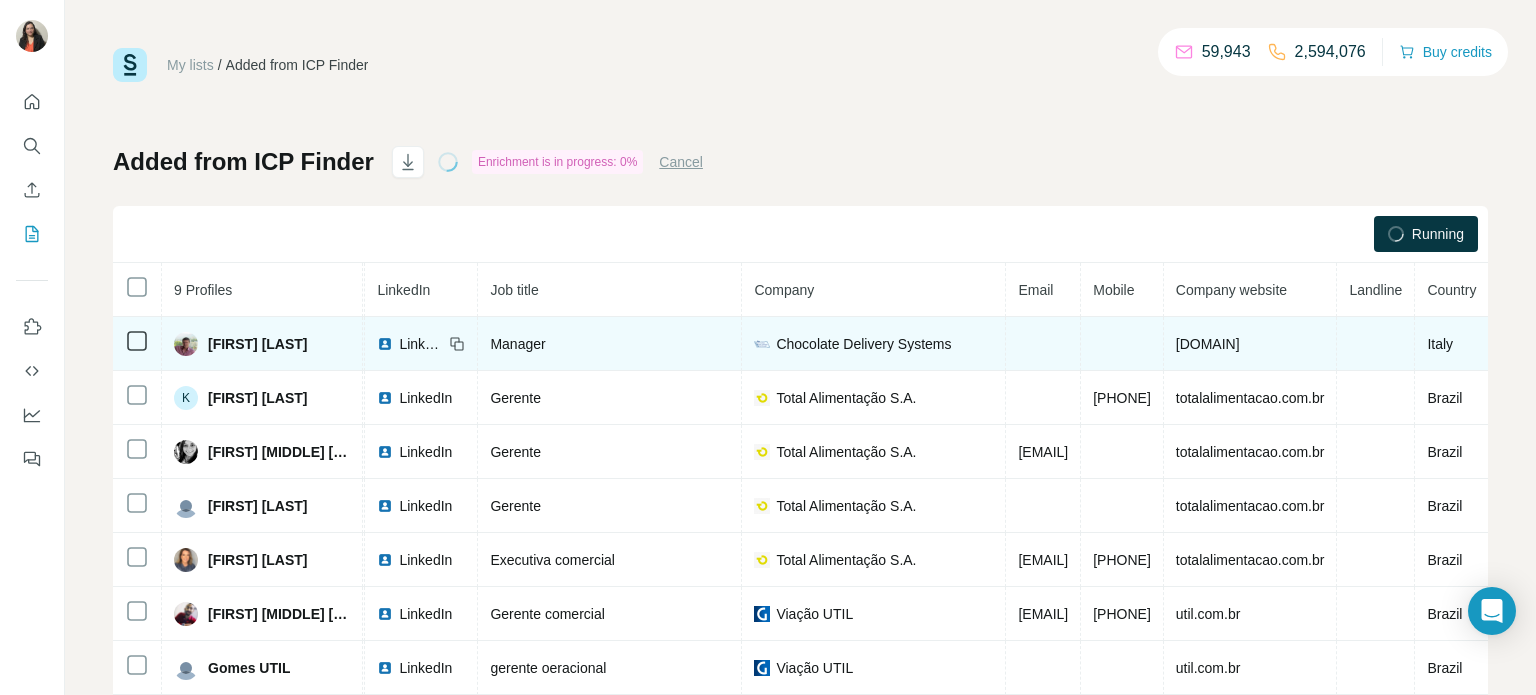 scroll, scrollTop: 0, scrollLeft: 160, axis: horizontal 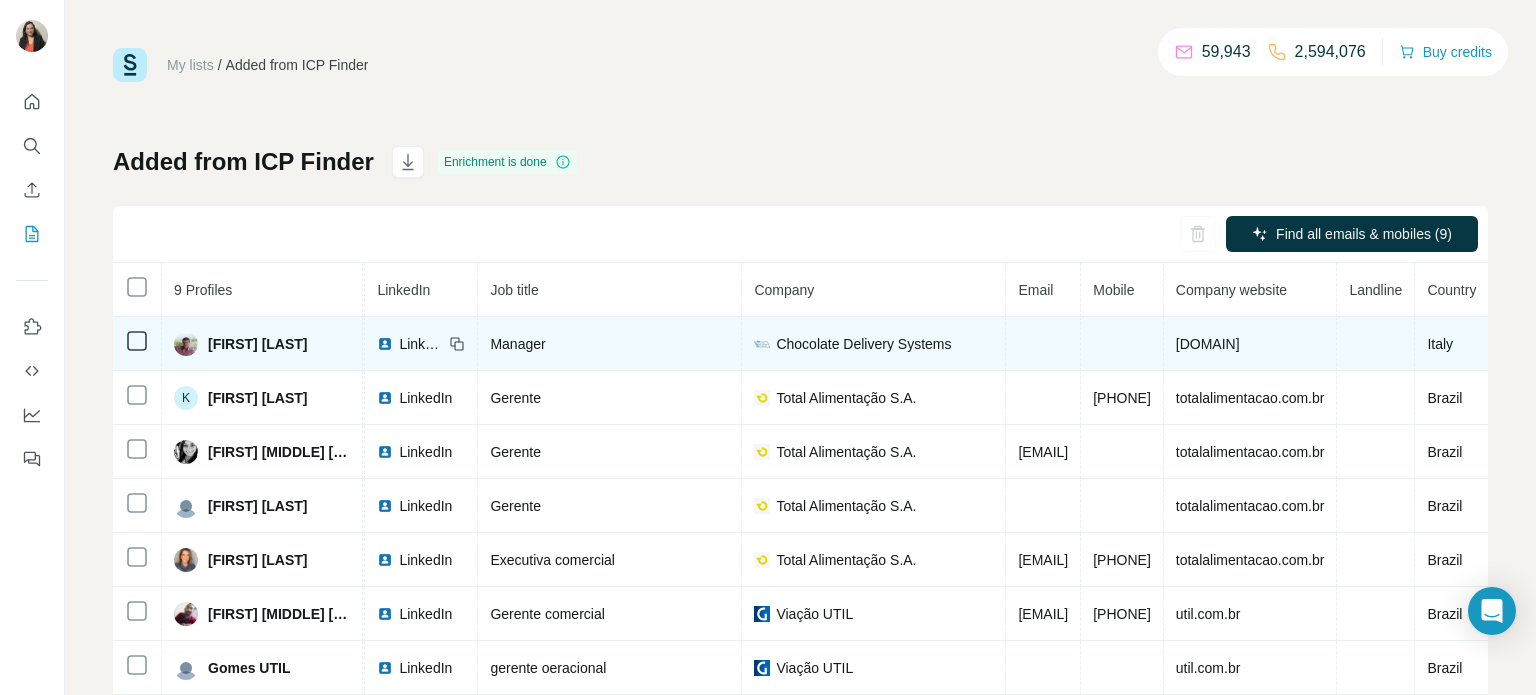 click on "Chocolate Delivery Systems" at bounding box center (863, 344) 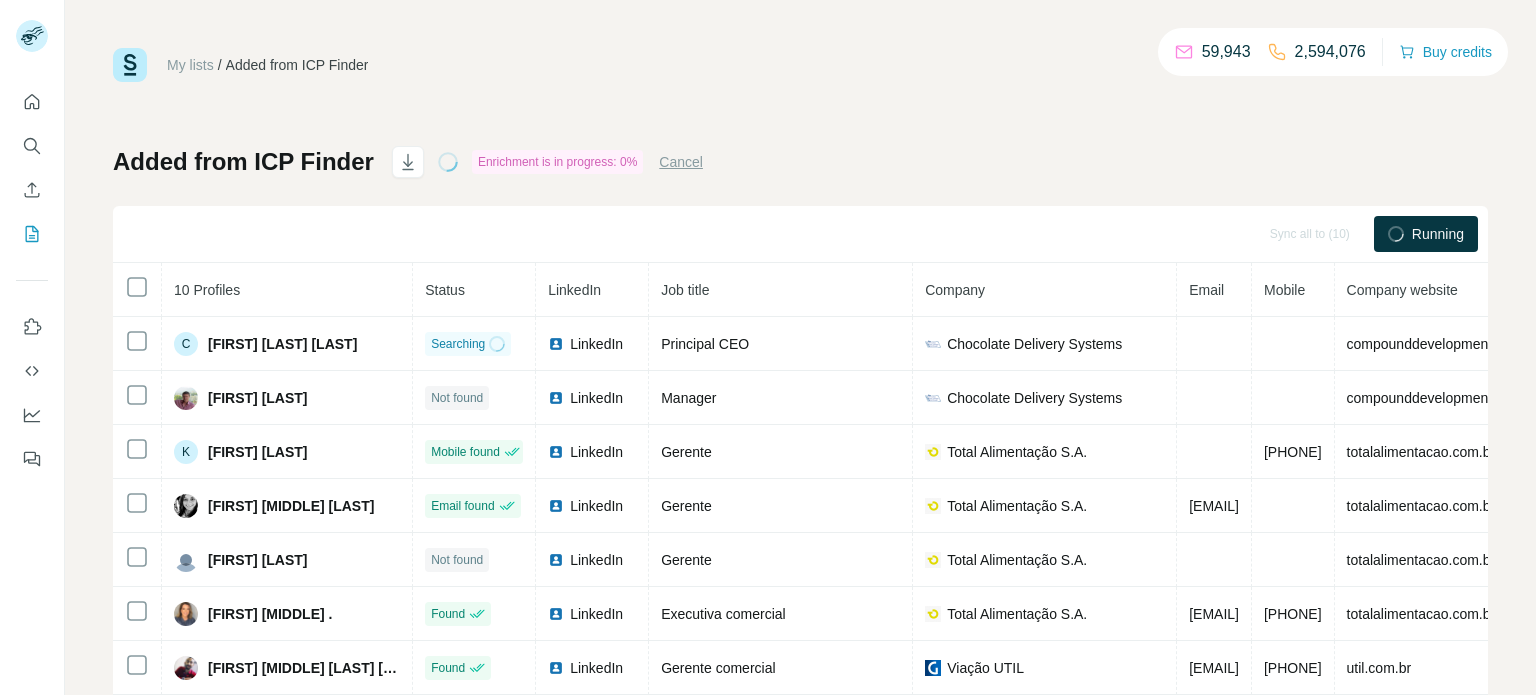 scroll, scrollTop: 0, scrollLeft: 0, axis: both 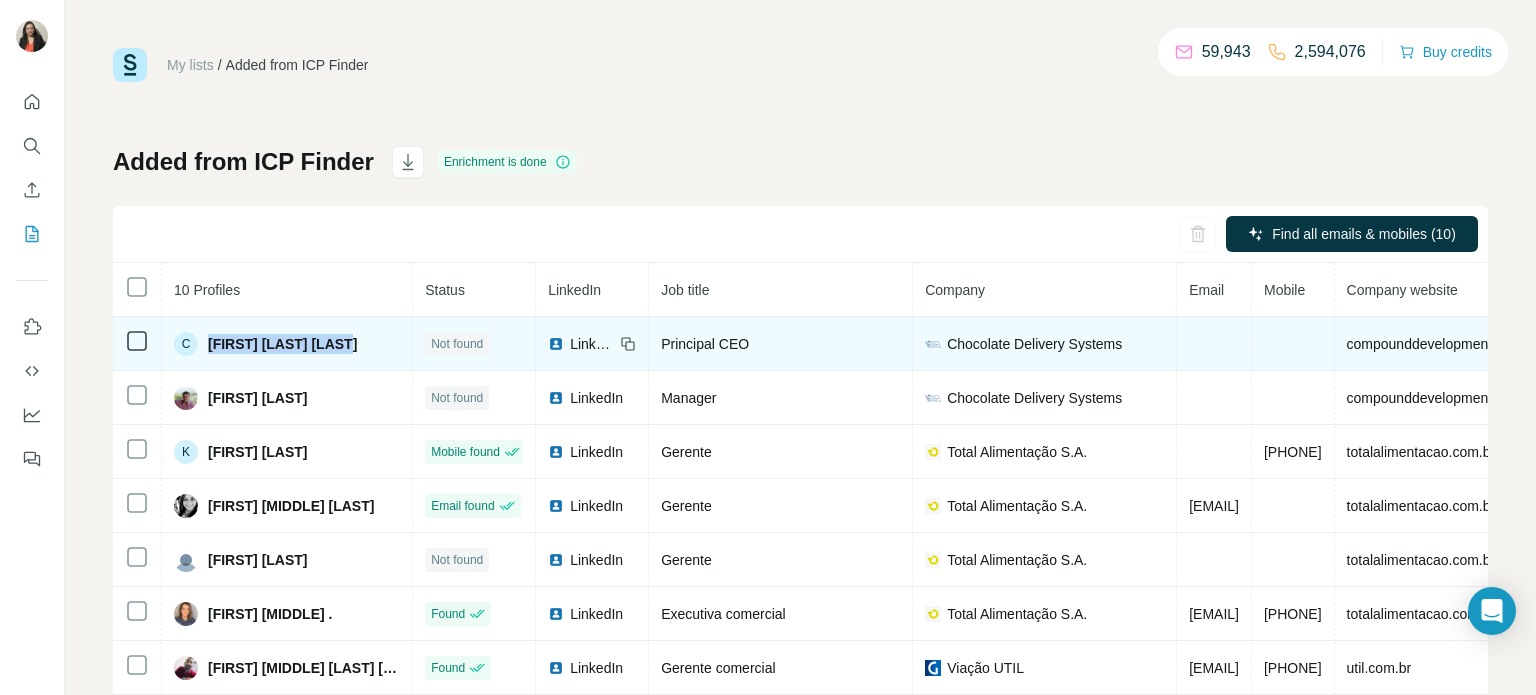drag, startPoint x: 351, startPoint y: 343, endPoint x: 220, endPoint y: 348, distance: 131.09538 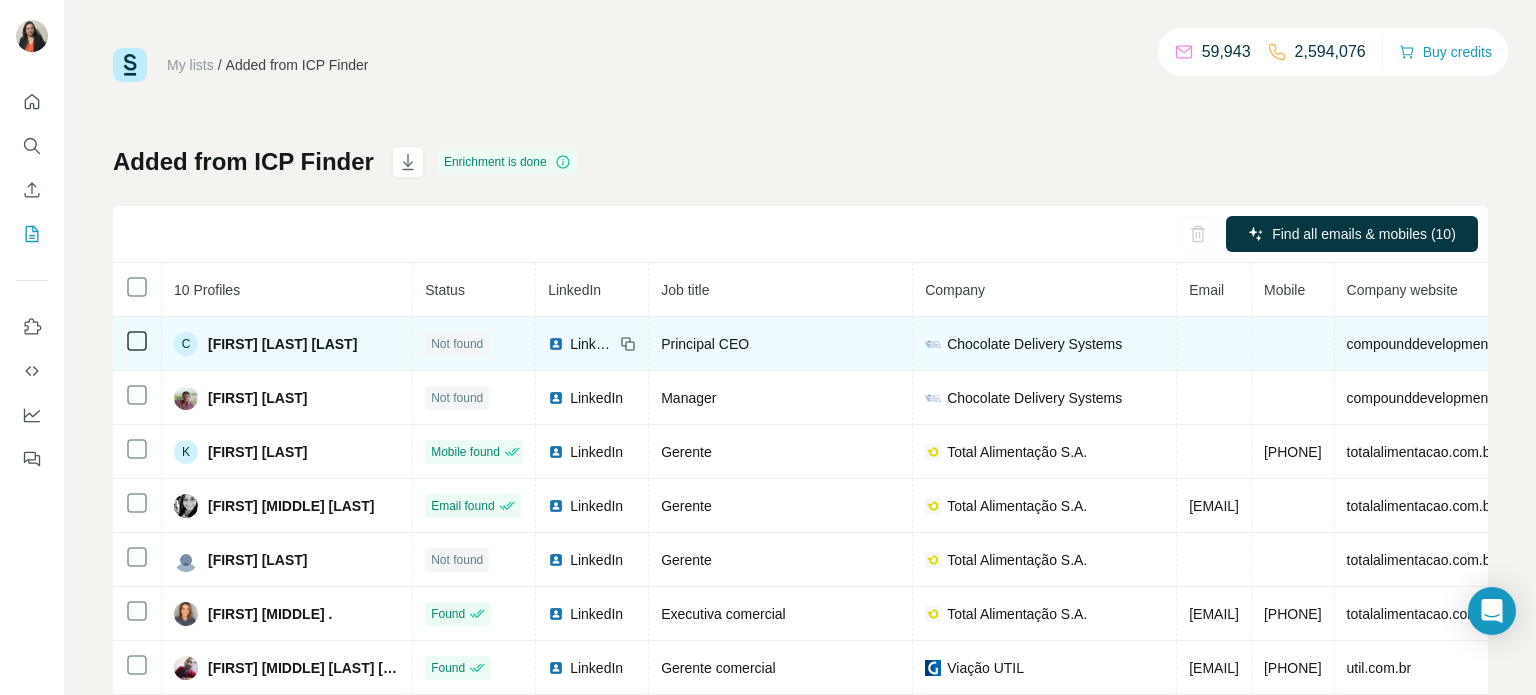 click 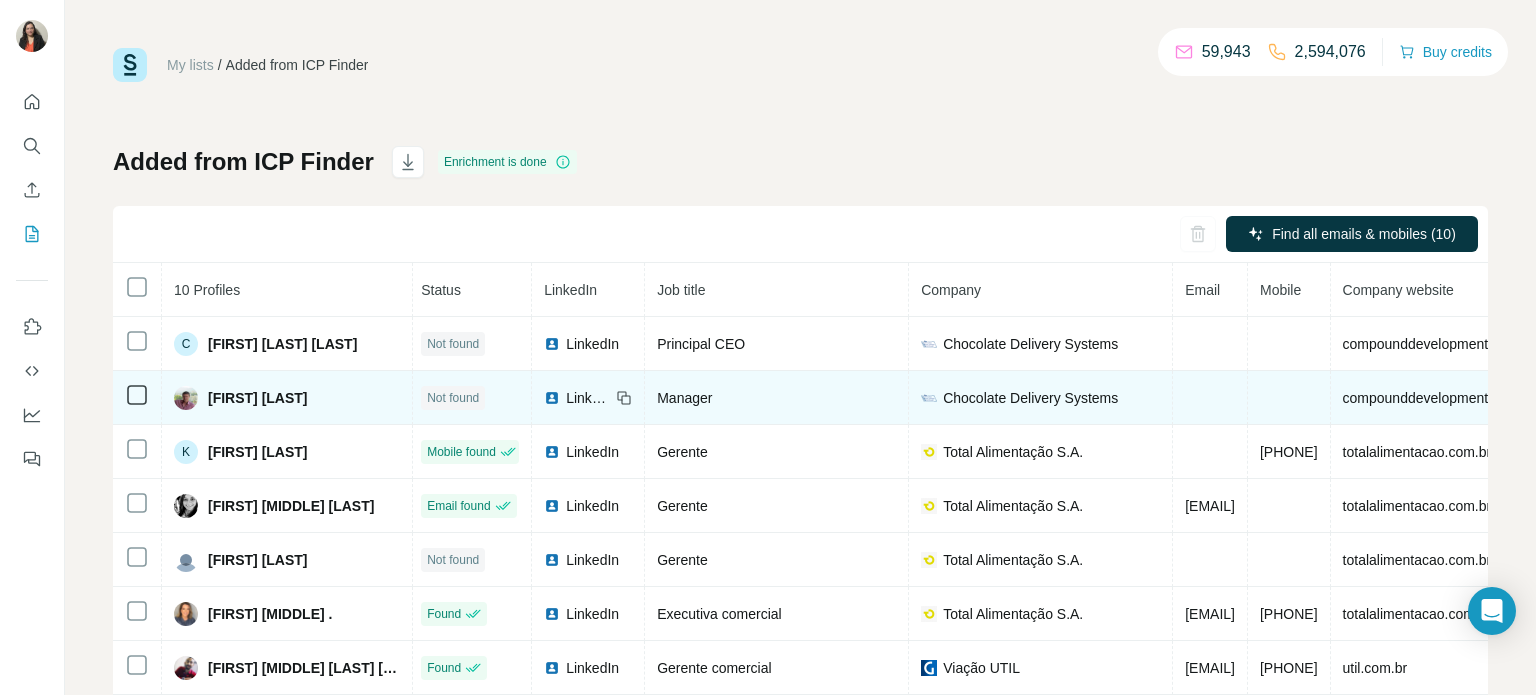 scroll, scrollTop: 0, scrollLeft: 0, axis: both 